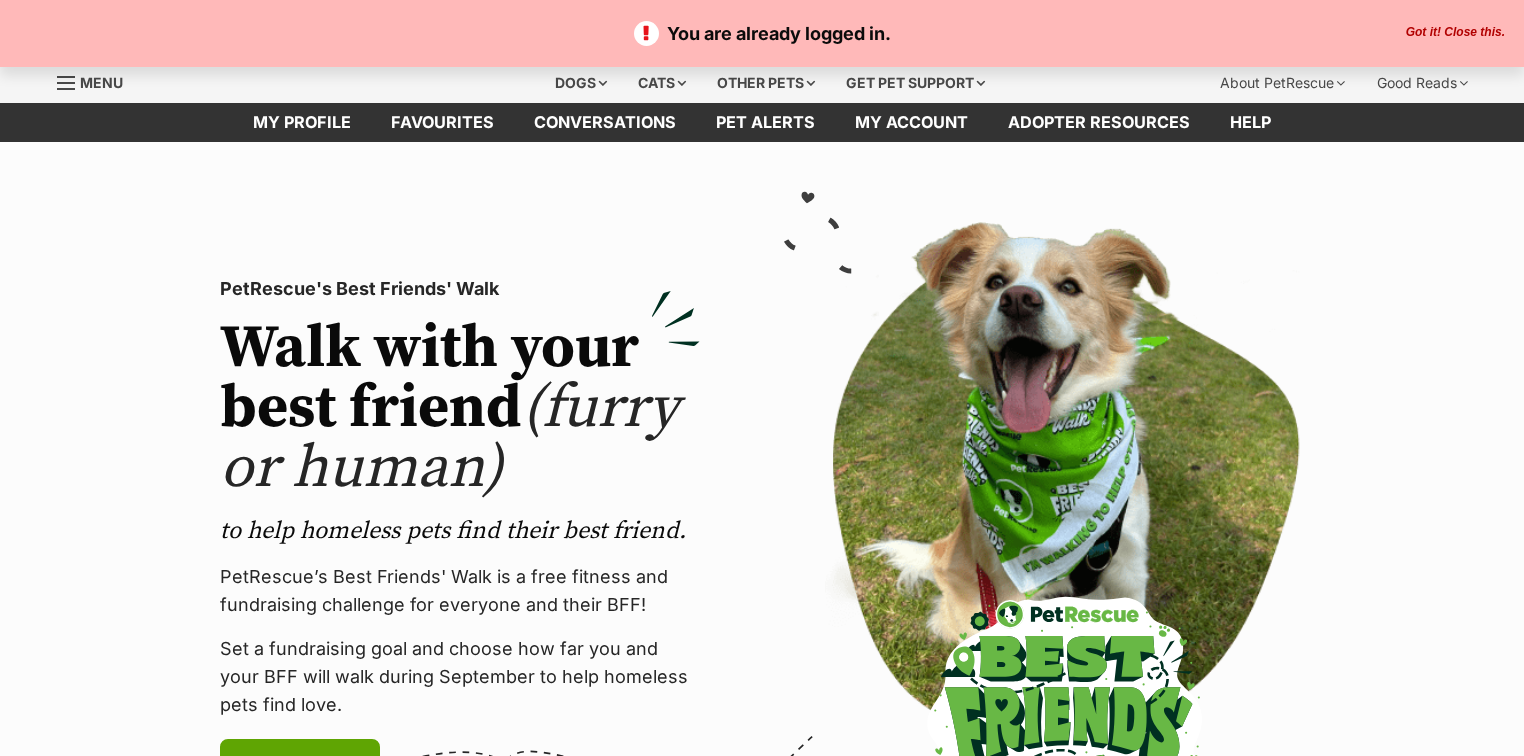 scroll, scrollTop: 0, scrollLeft: 0, axis: both 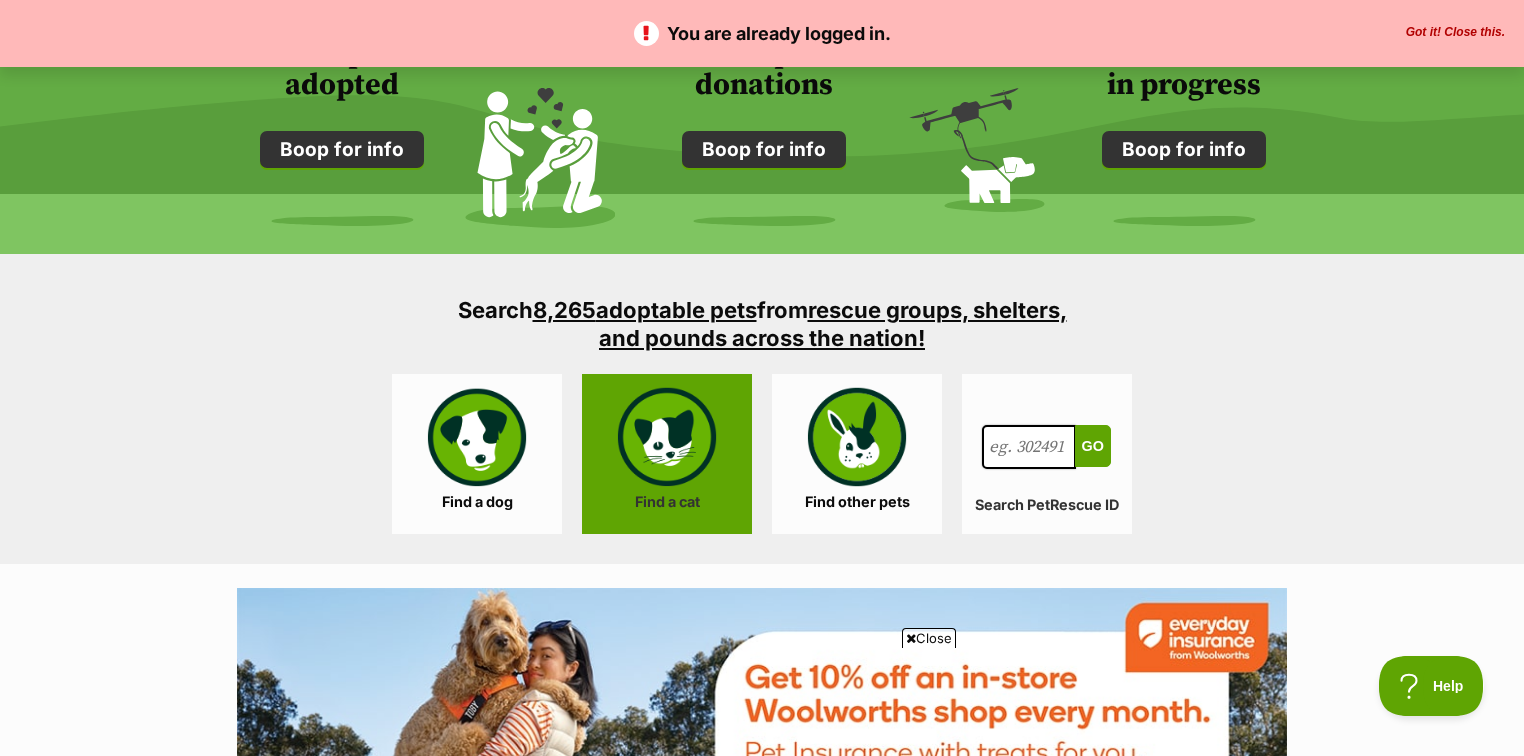 click on "Find a cat" at bounding box center [667, 454] 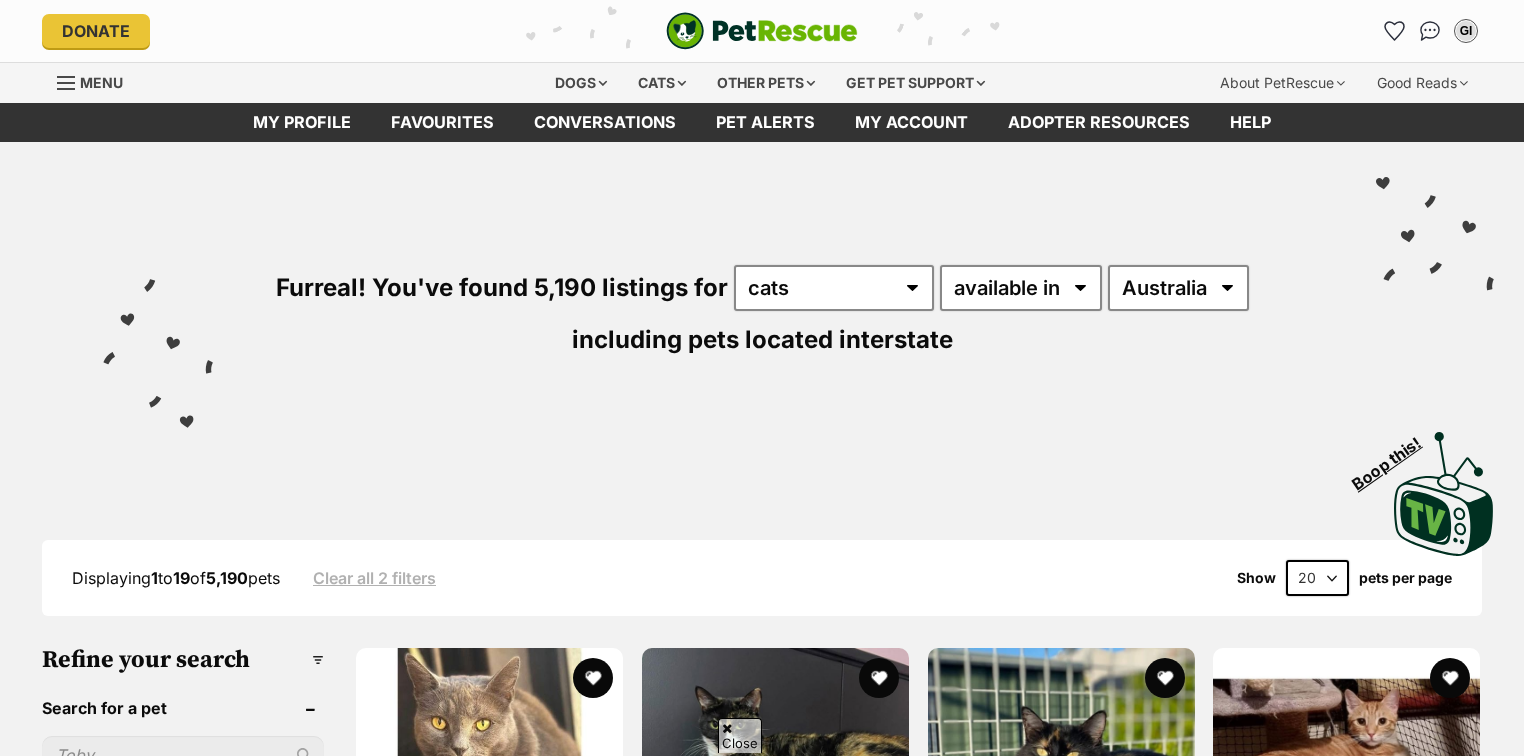 scroll, scrollTop: 240, scrollLeft: 0, axis: vertical 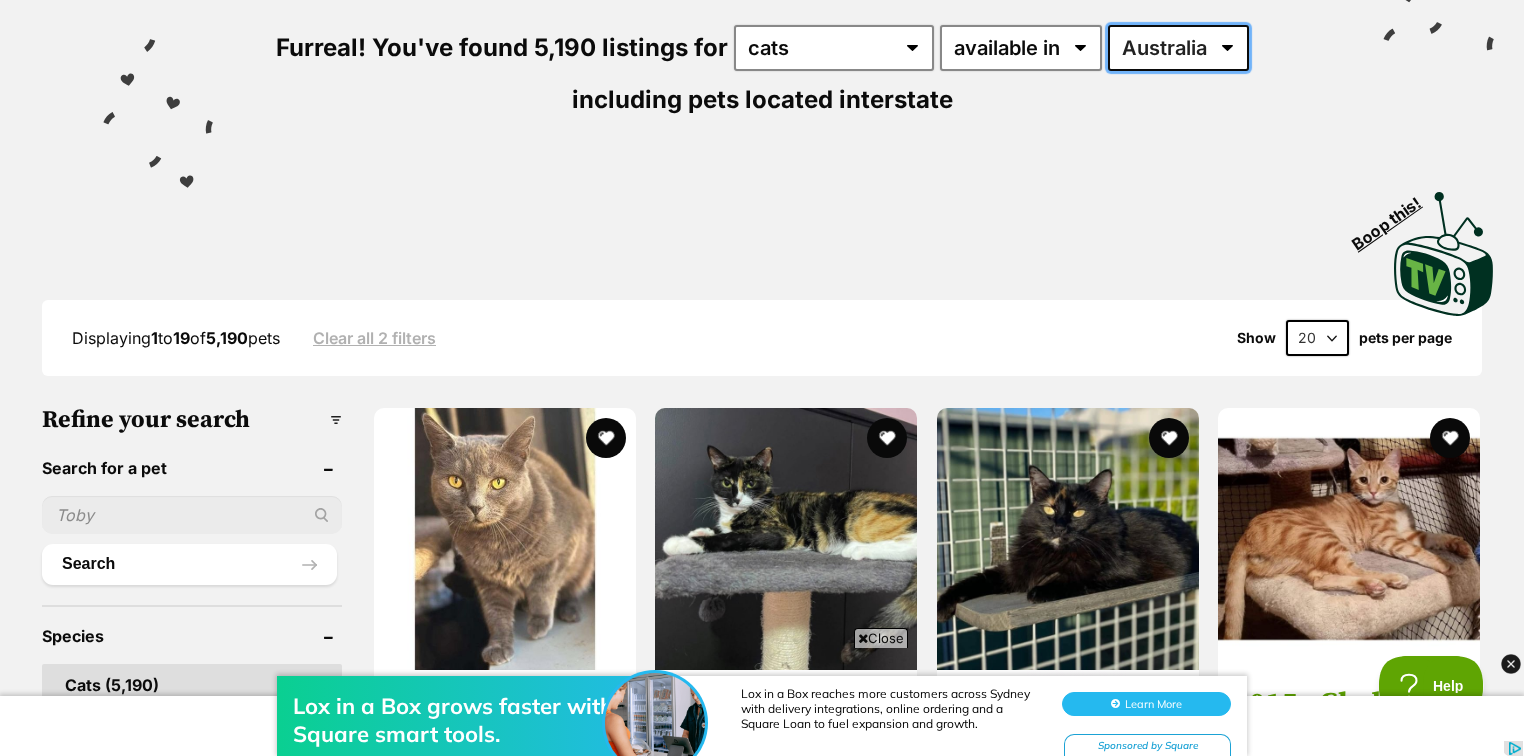 click on "Australia
ACT
NSW
NT
QLD
SA
TAS
VIC
WA" at bounding box center (1178, 48) 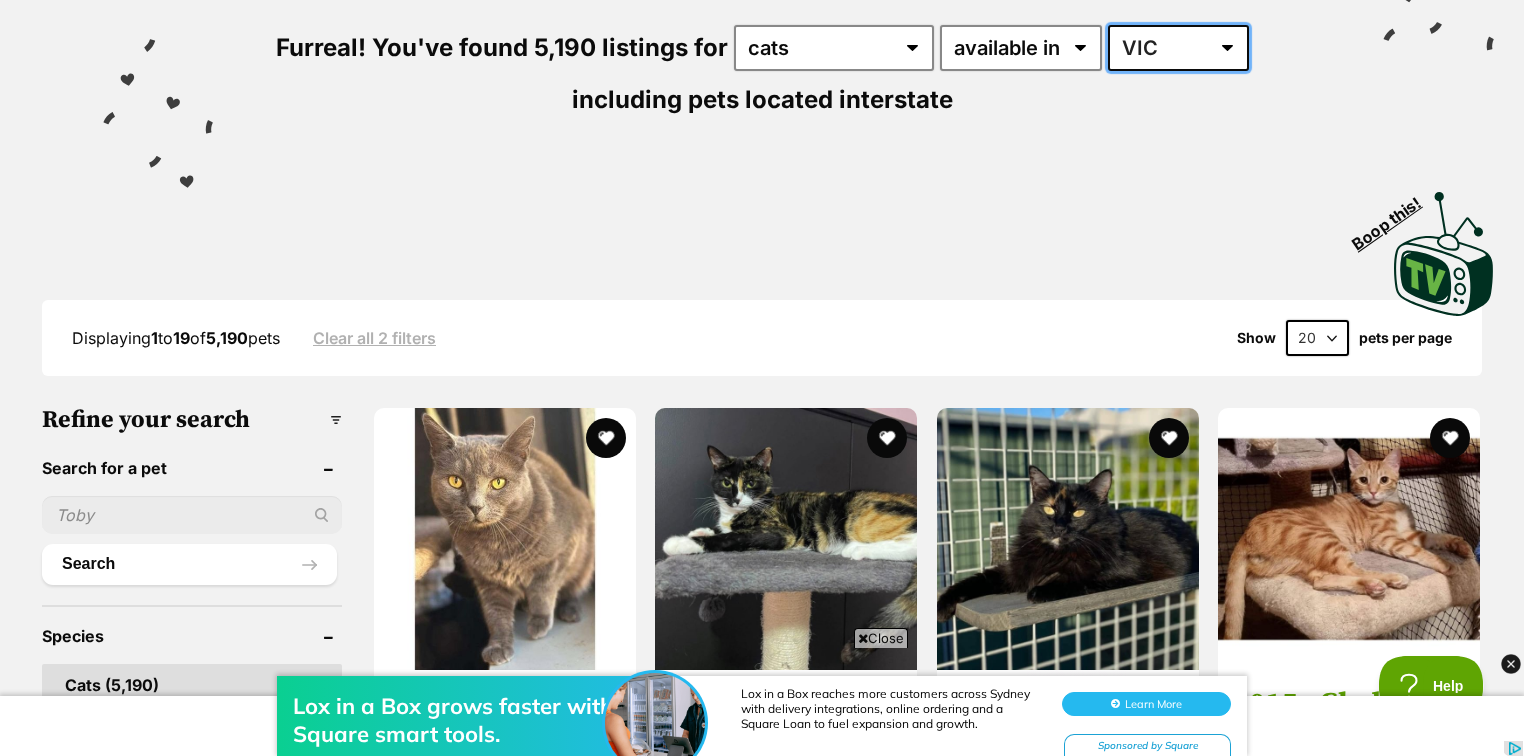 click on "Australia
ACT
NSW
NT
QLD
SA
TAS
VIC
WA" at bounding box center [1178, 48] 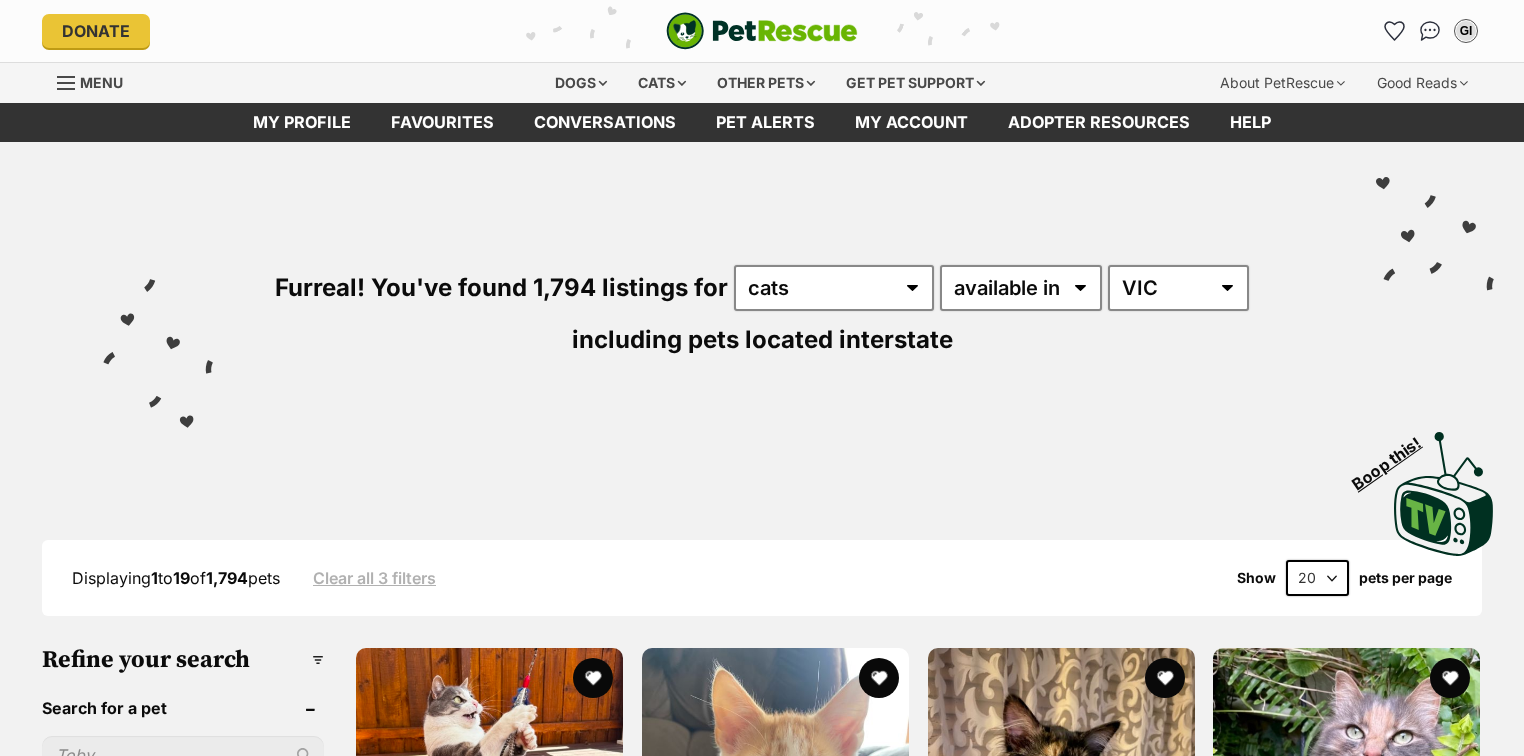 scroll, scrollTop: 0, scrollLeft: 0, axis: both 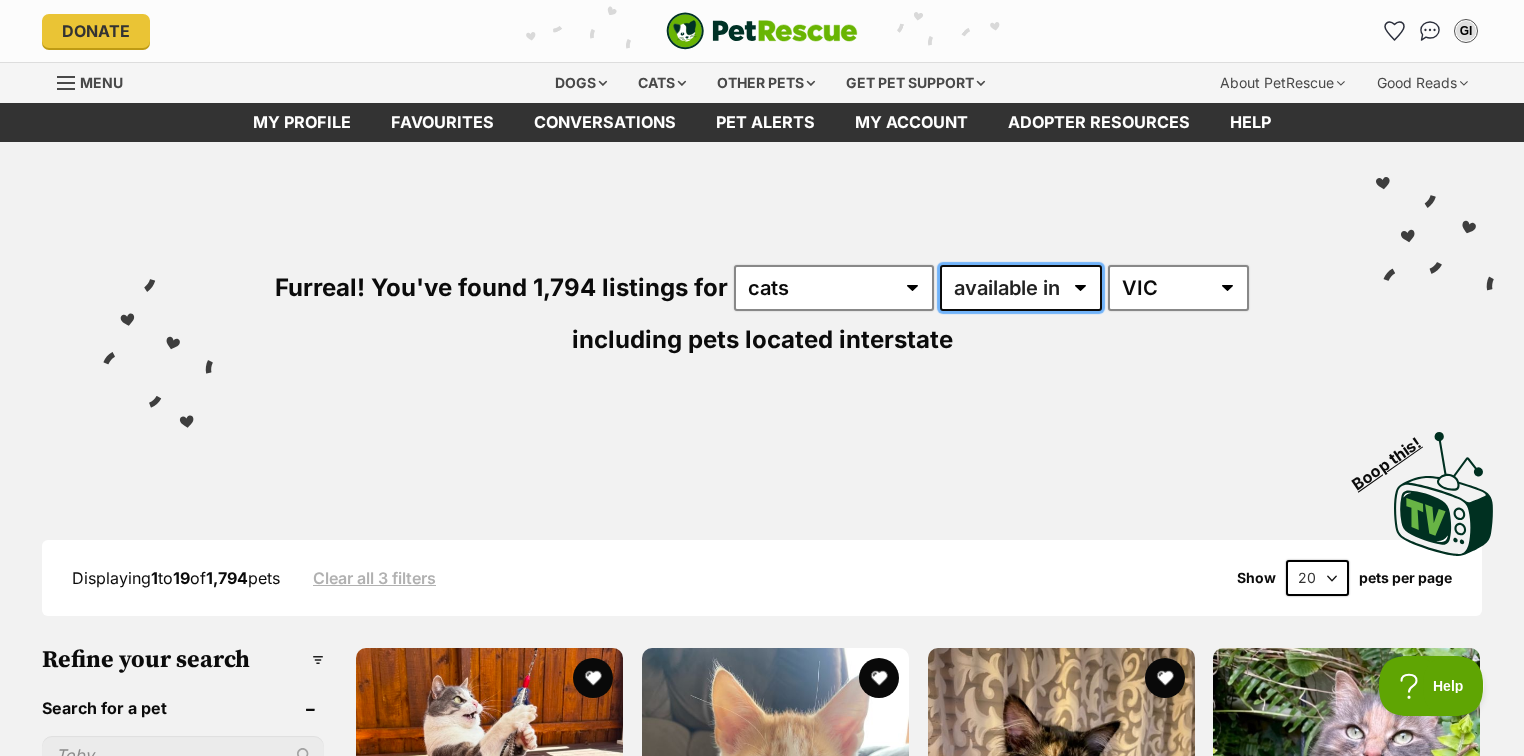 click on "available in
located in" at bounding box center (1021, 288) 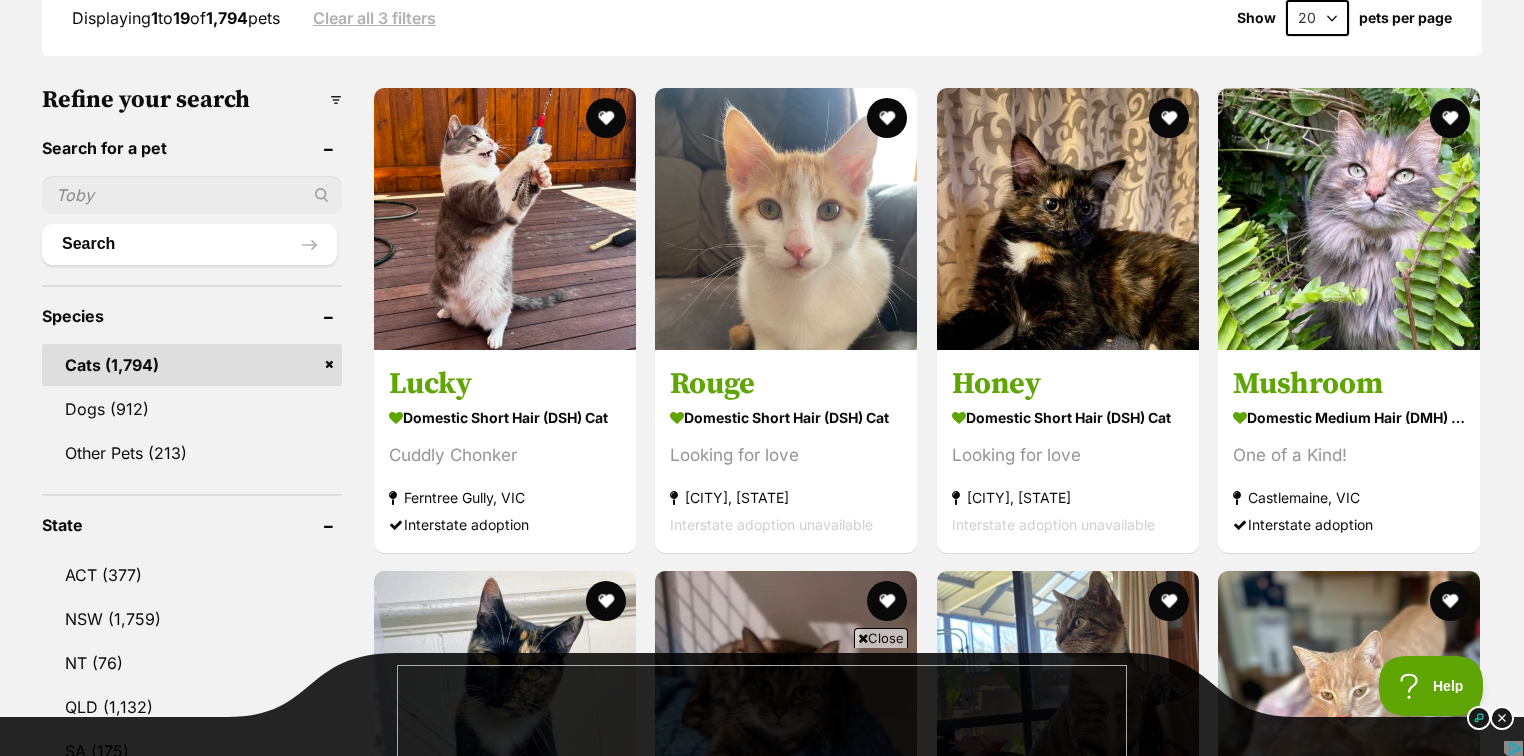 scroll, scrollTop: 800, scrollLeft: 0, axis: vertical 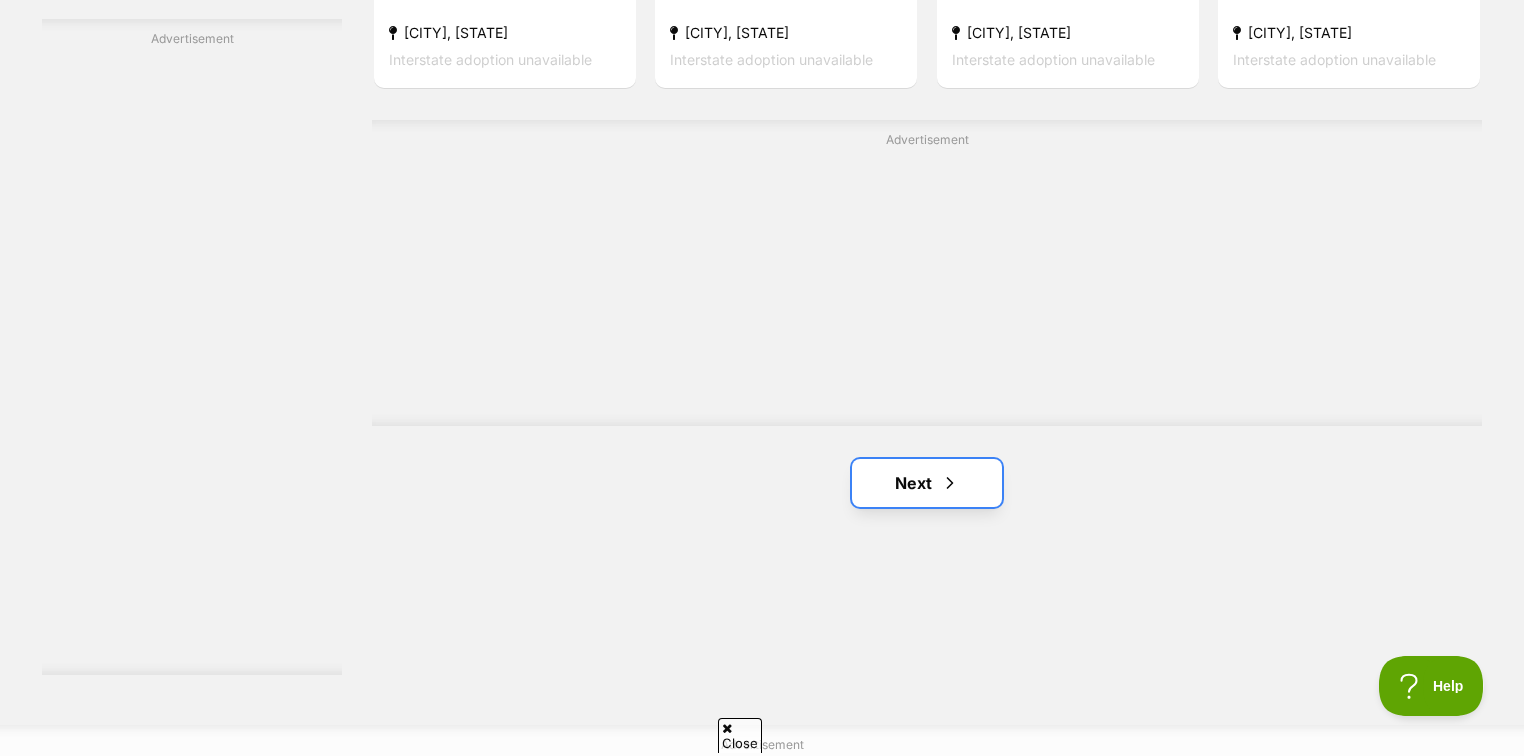 click on "Next" at bounding box center [927, 483] 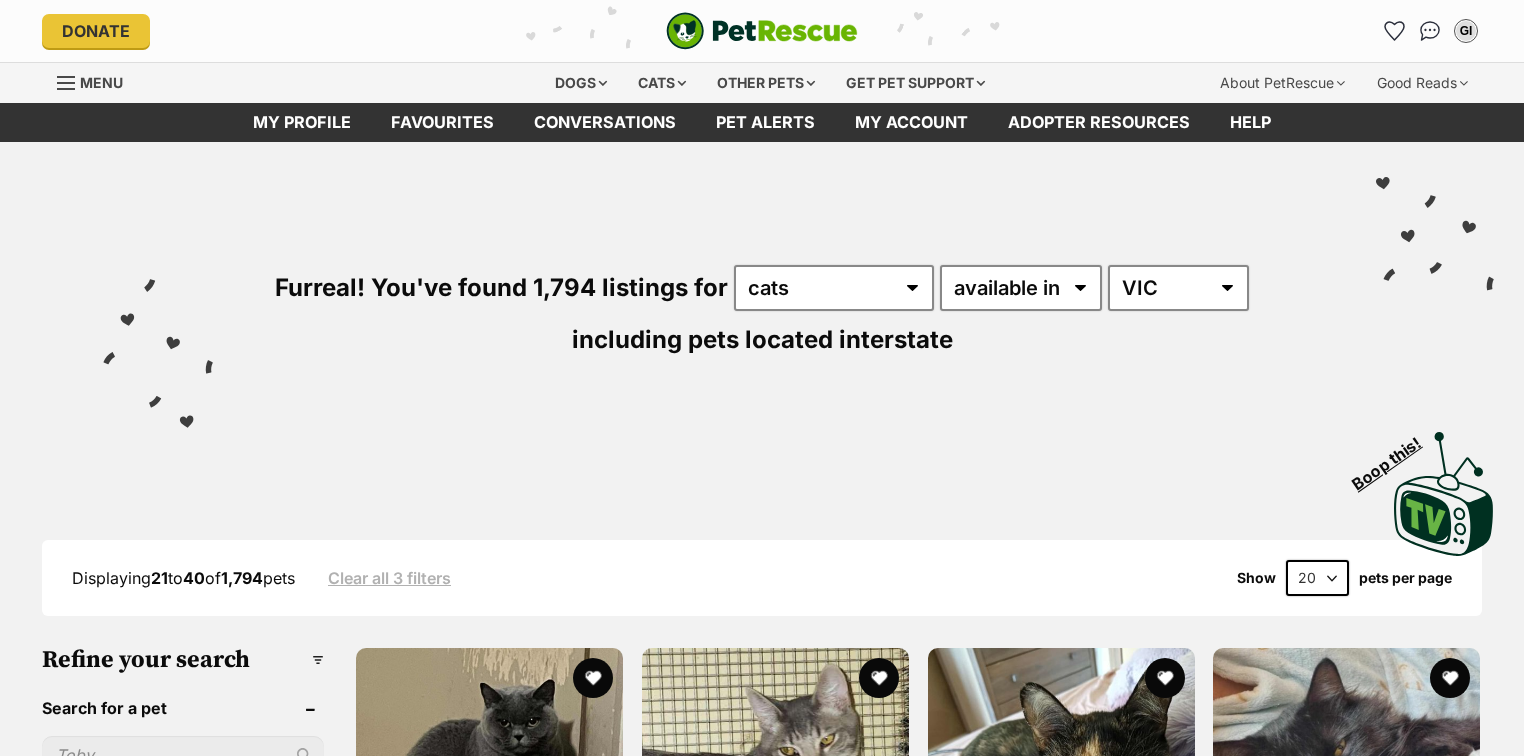 scroll, scrollTop: 0, scrollLeft: 0, axis: both 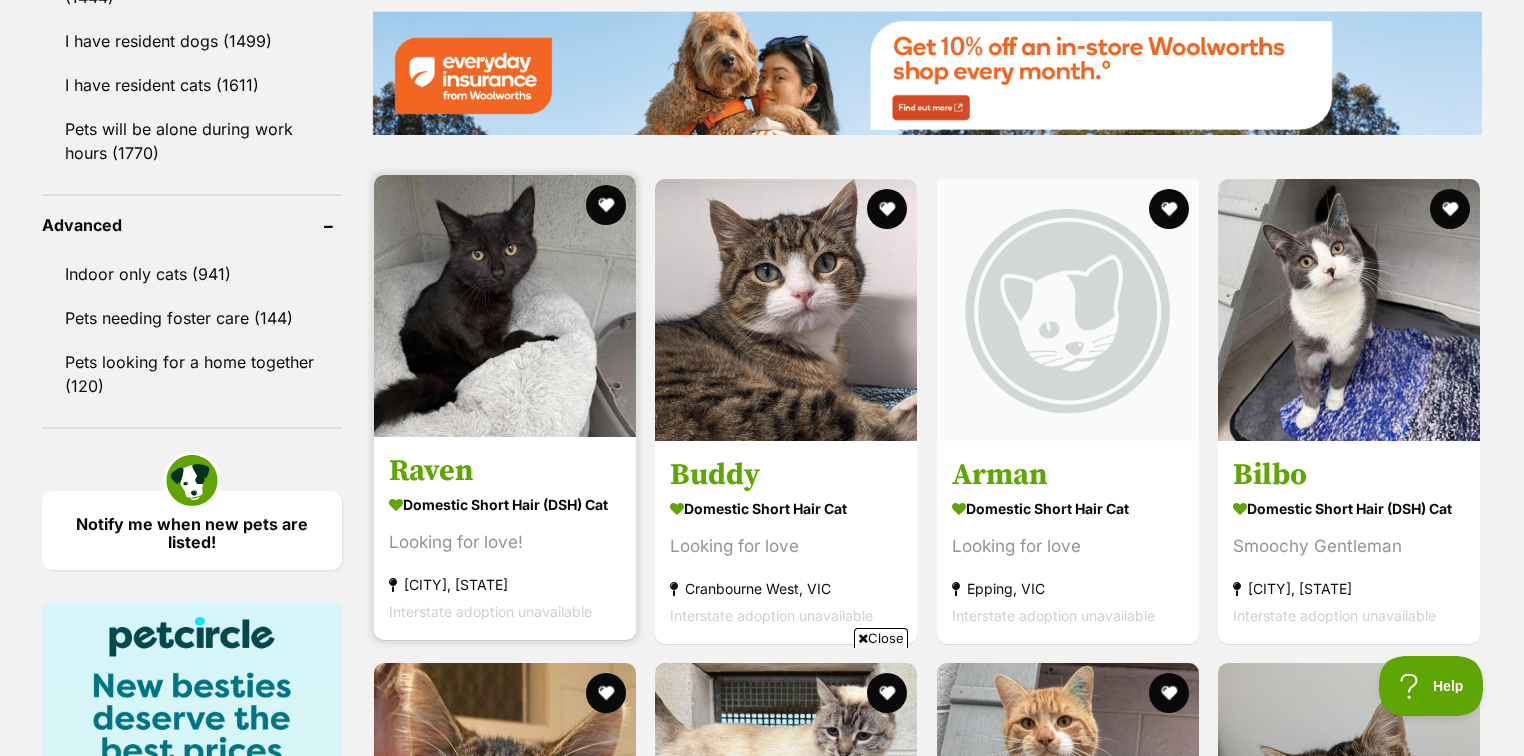 click at bounding box center [505, 306] 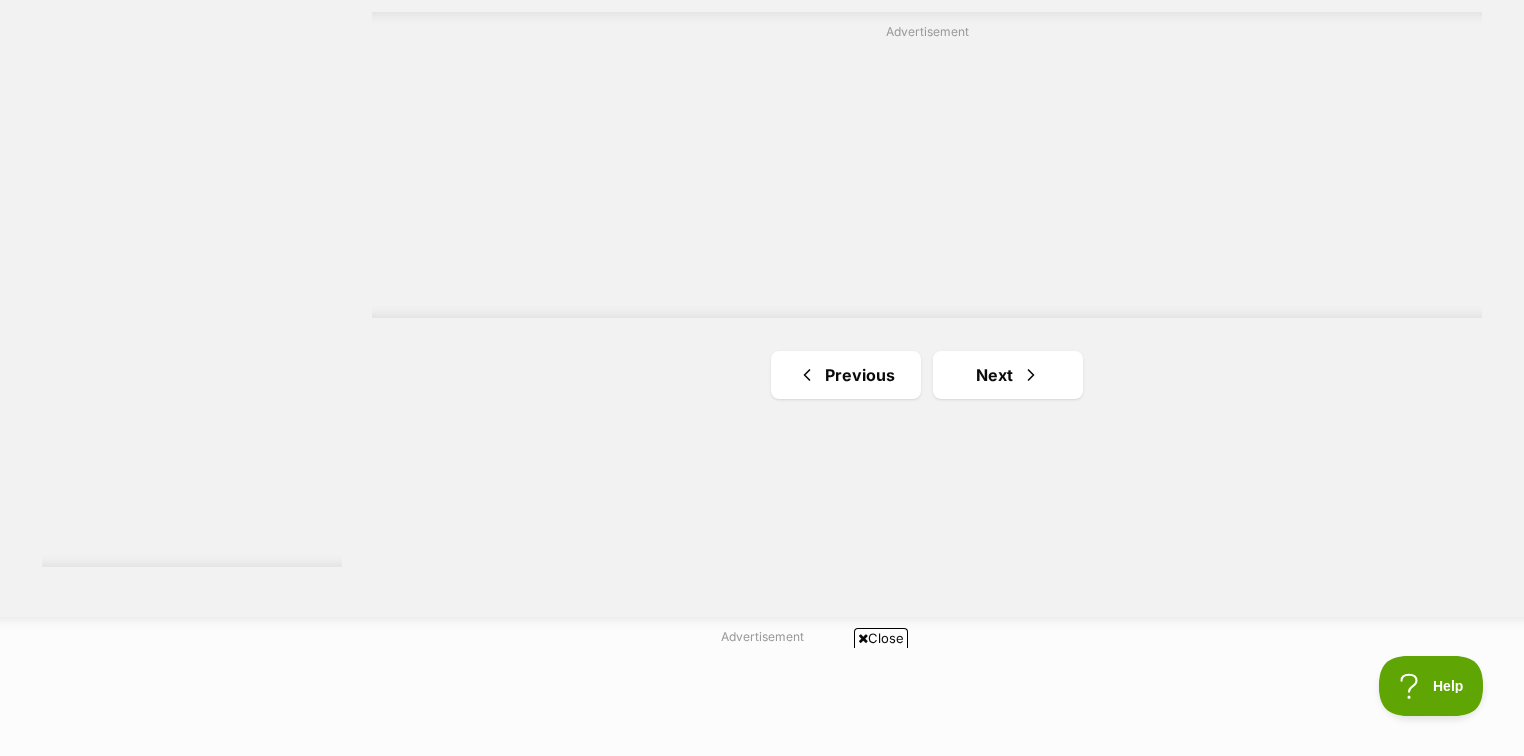 scroll, scrollTop: 3600, scrollLeft: 0, axis: vertical 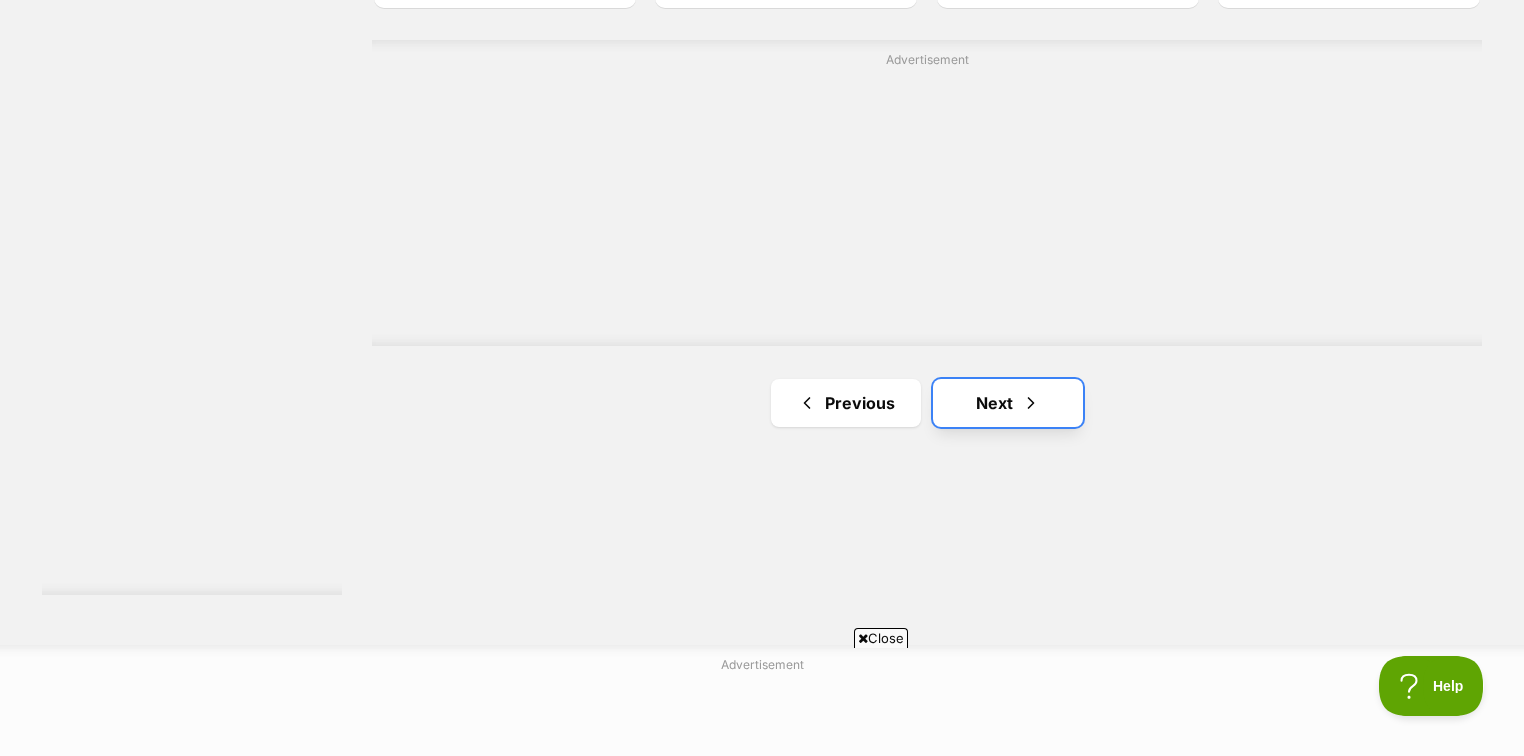 click on "Next" at bounding box center [1008, 403] 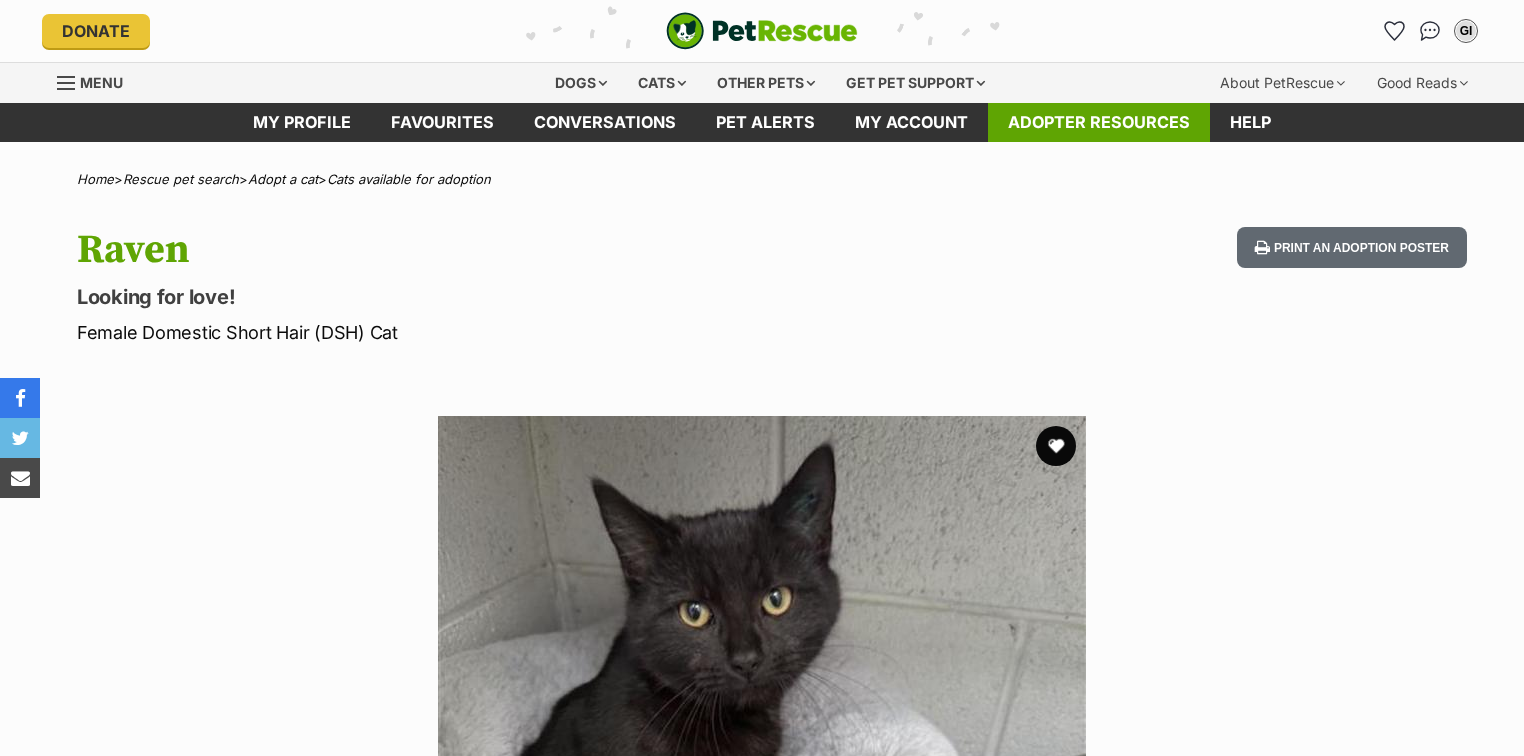 scroll, scrollTop: 0, scrollLeft: 0, axis: both 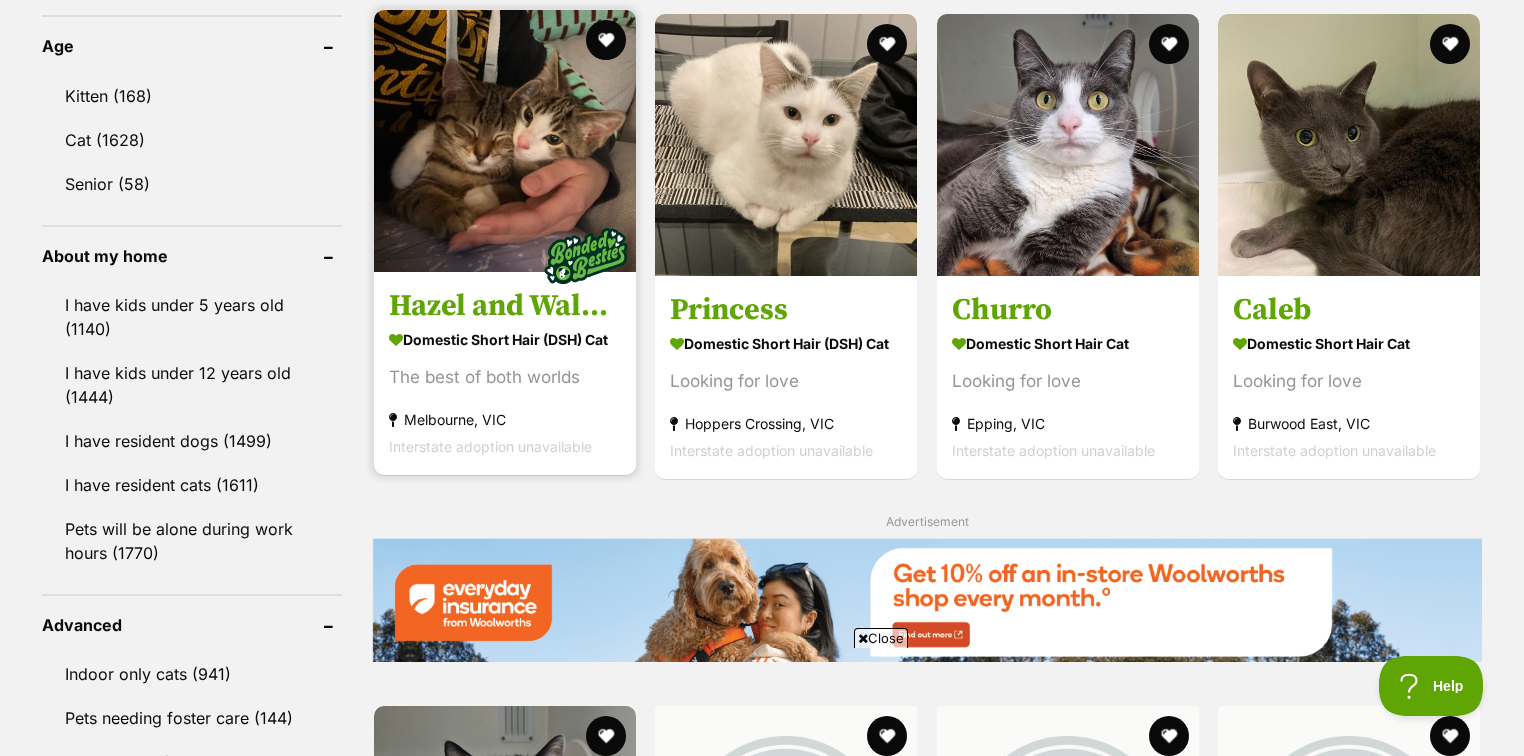 click at bounding box center (505, 141) 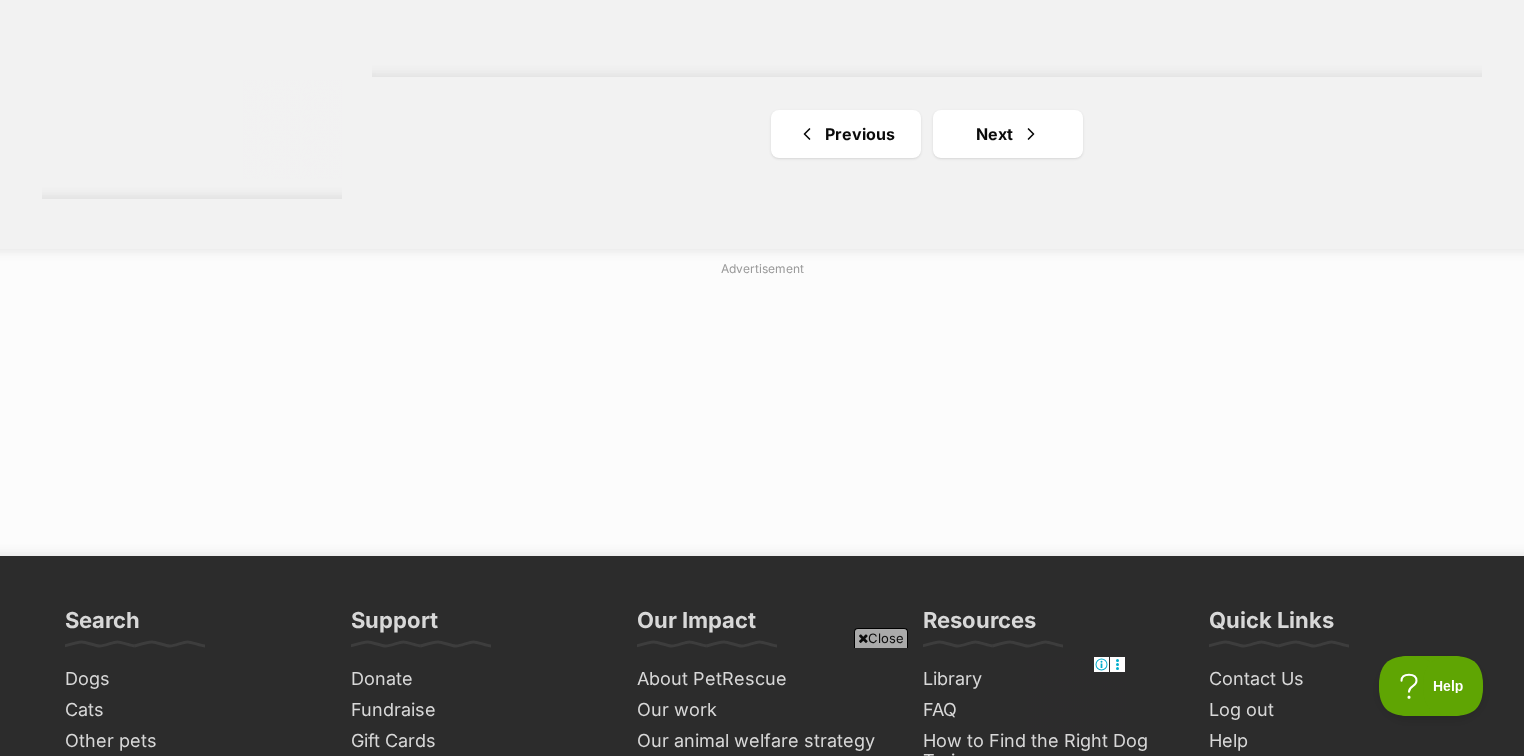 scroll, scrollTop: 4000, scrollLeft: 0, axis: vertical 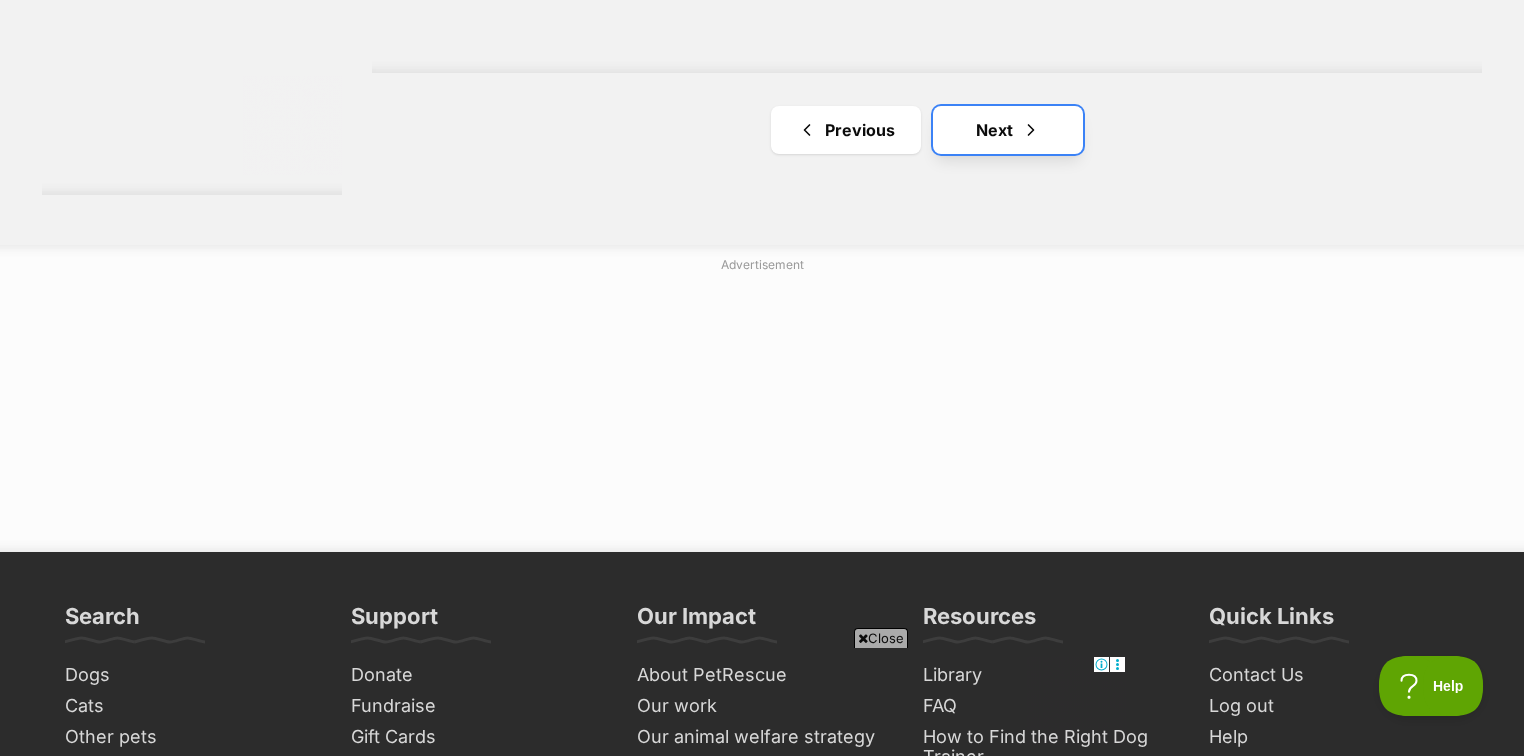 click on "Next" at bounding box center [1008, 130] 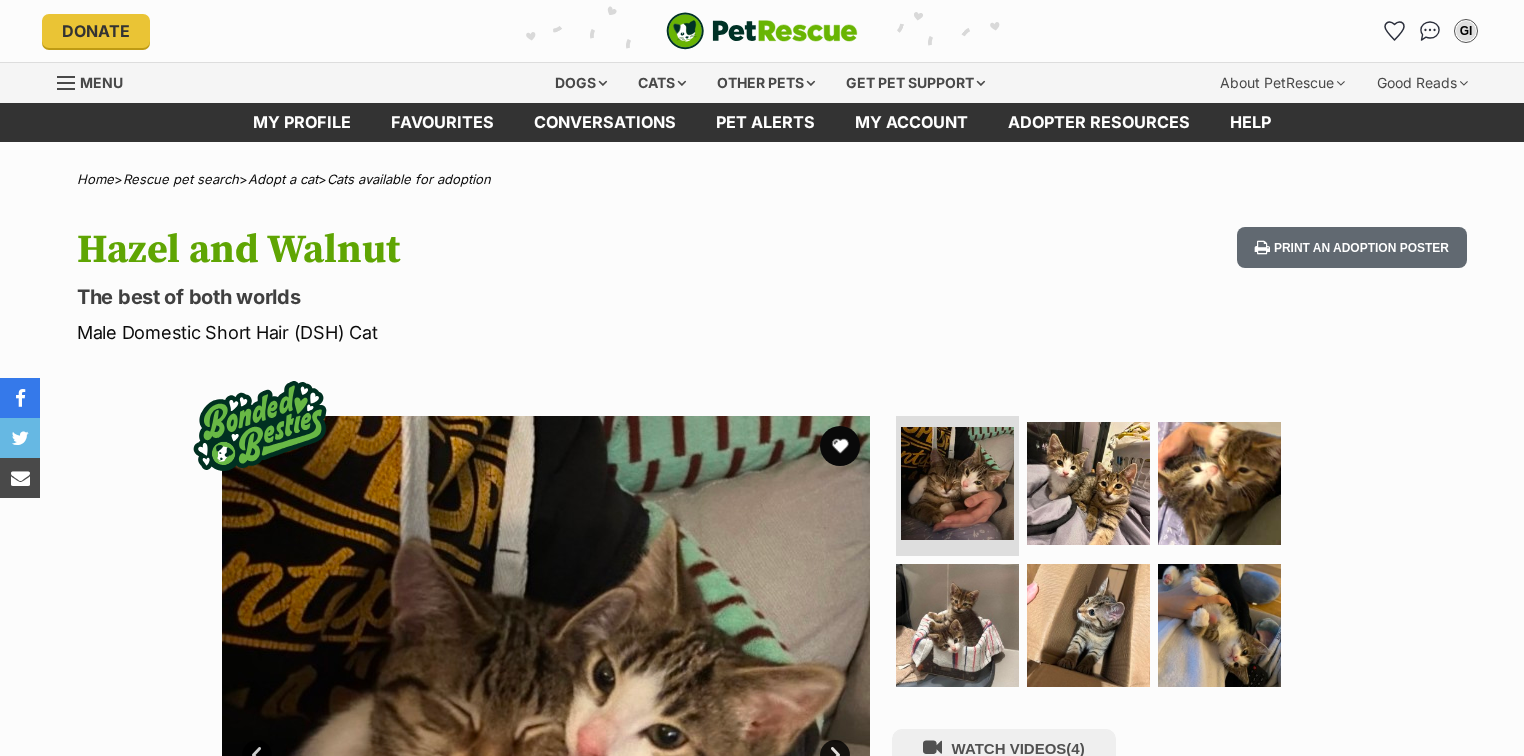 scroll, scrollTop: 0, scrollLeft: 0, axis: both 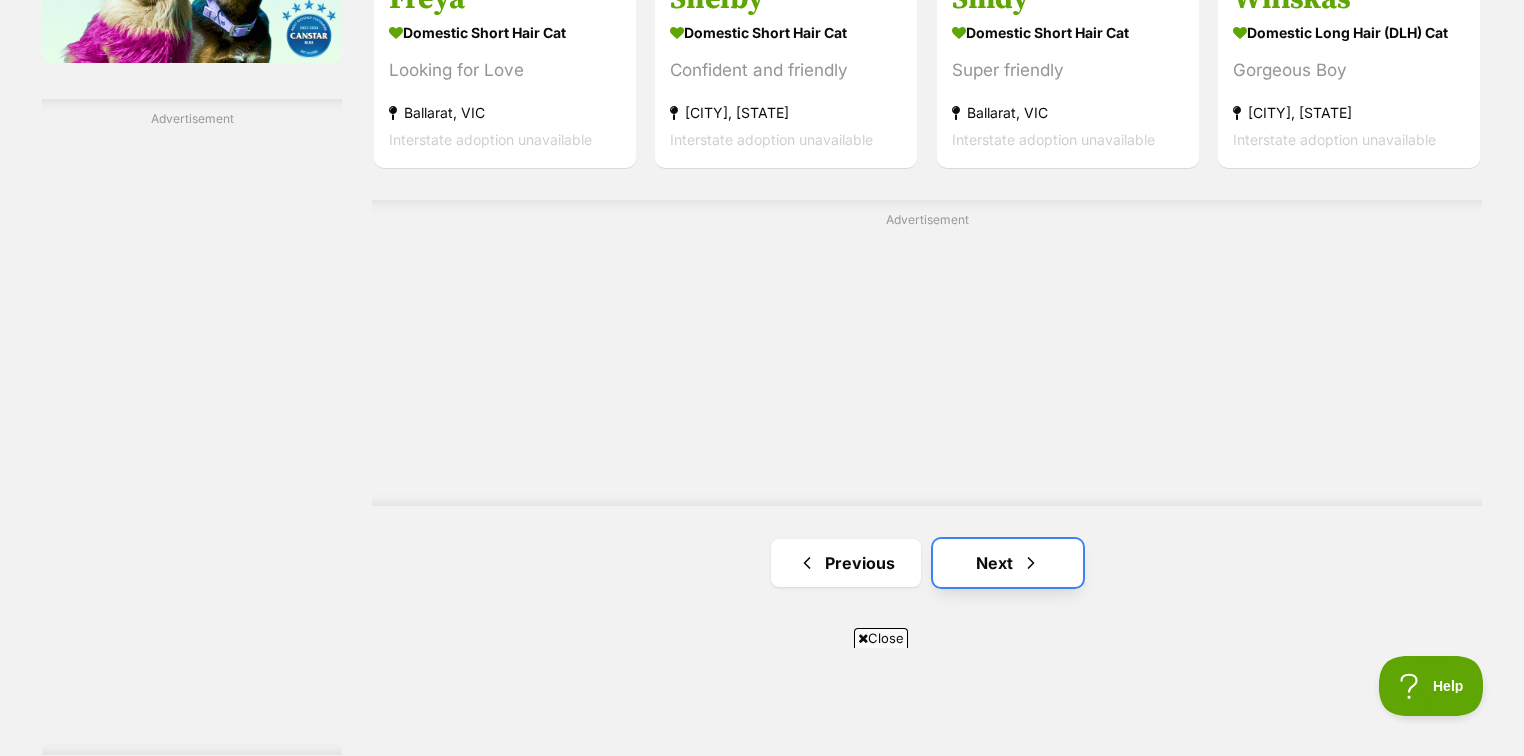 click on "Next" at bounding box center (1008, 563) 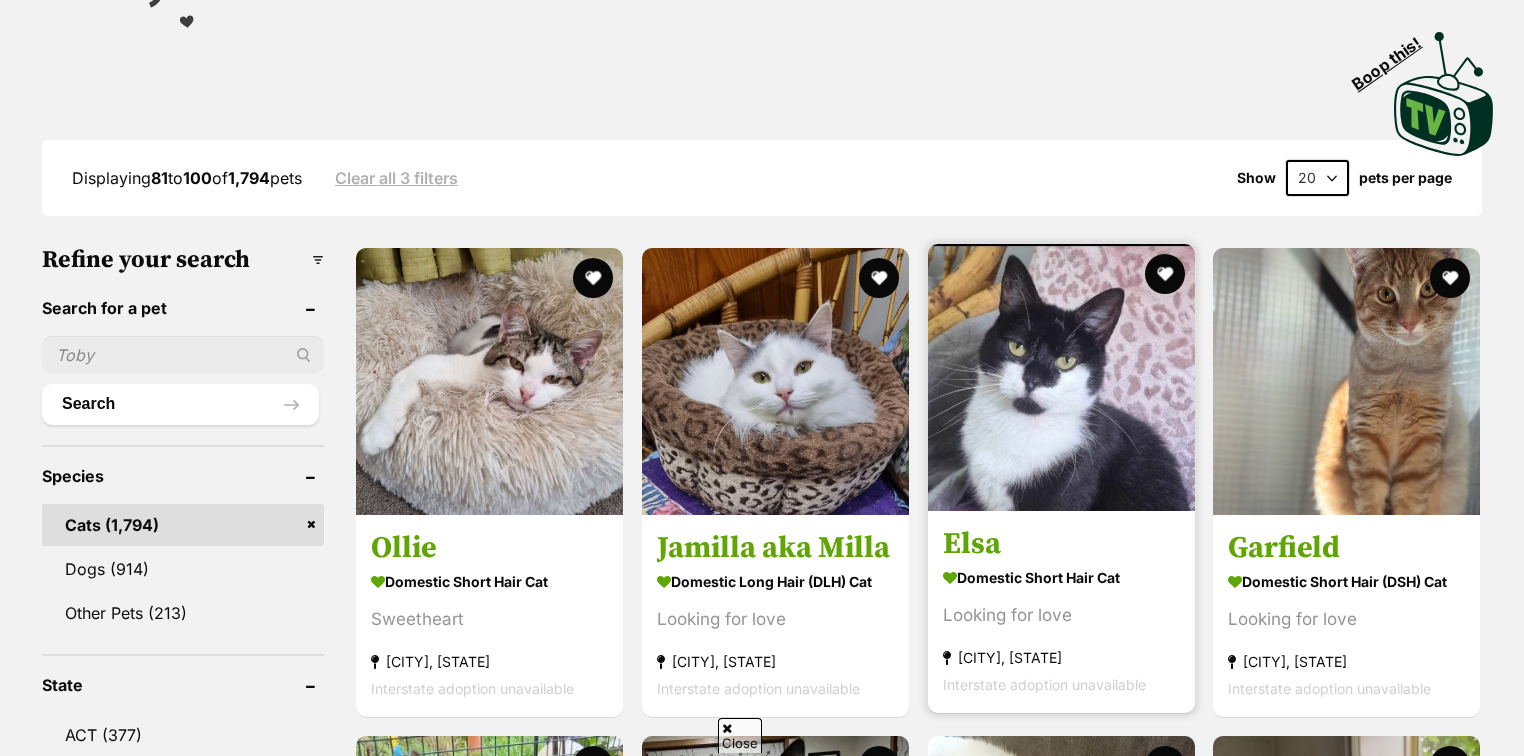 scroll, scrollTop: 400, scrollLeft: 0, axis: vertical 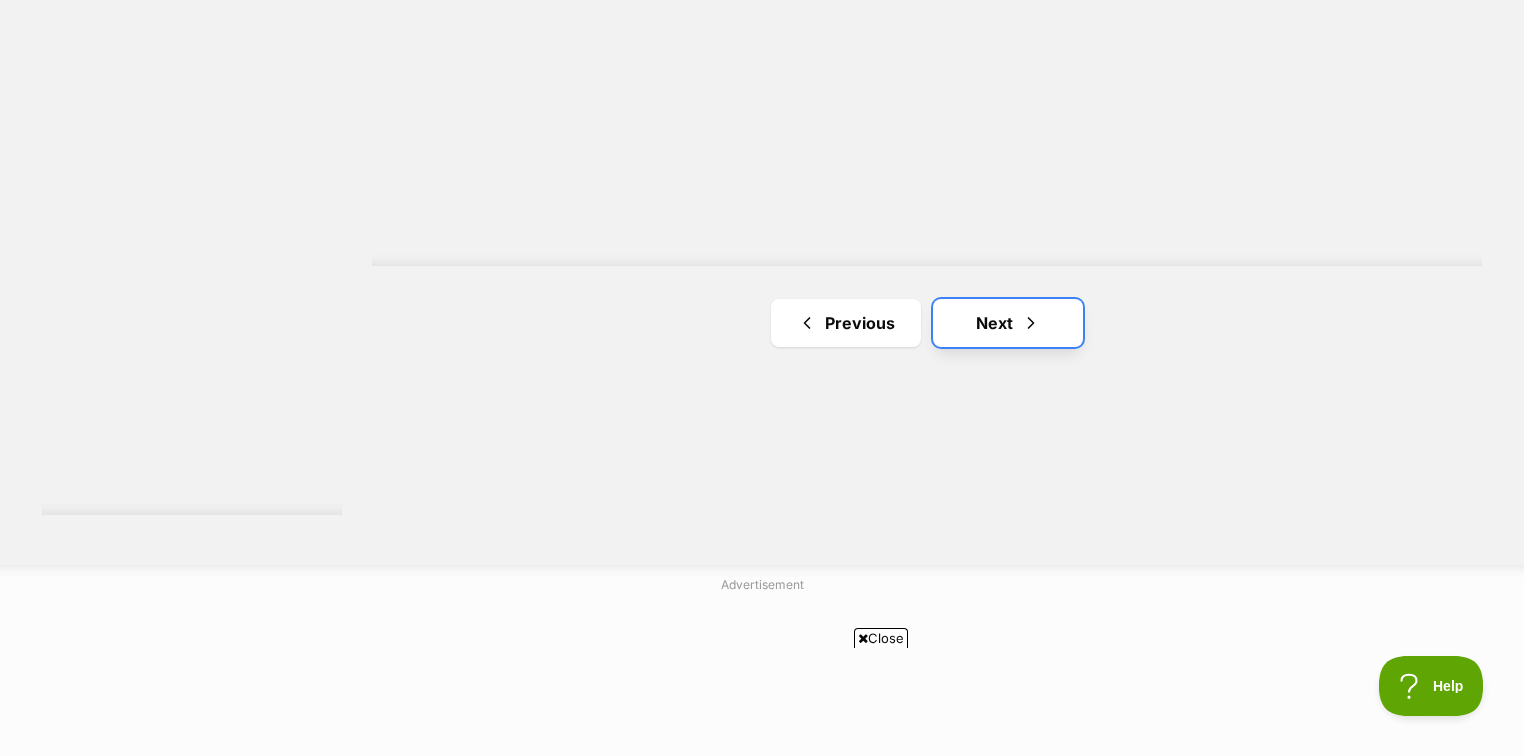 click on "Next" at bounding box center [1008, 323] 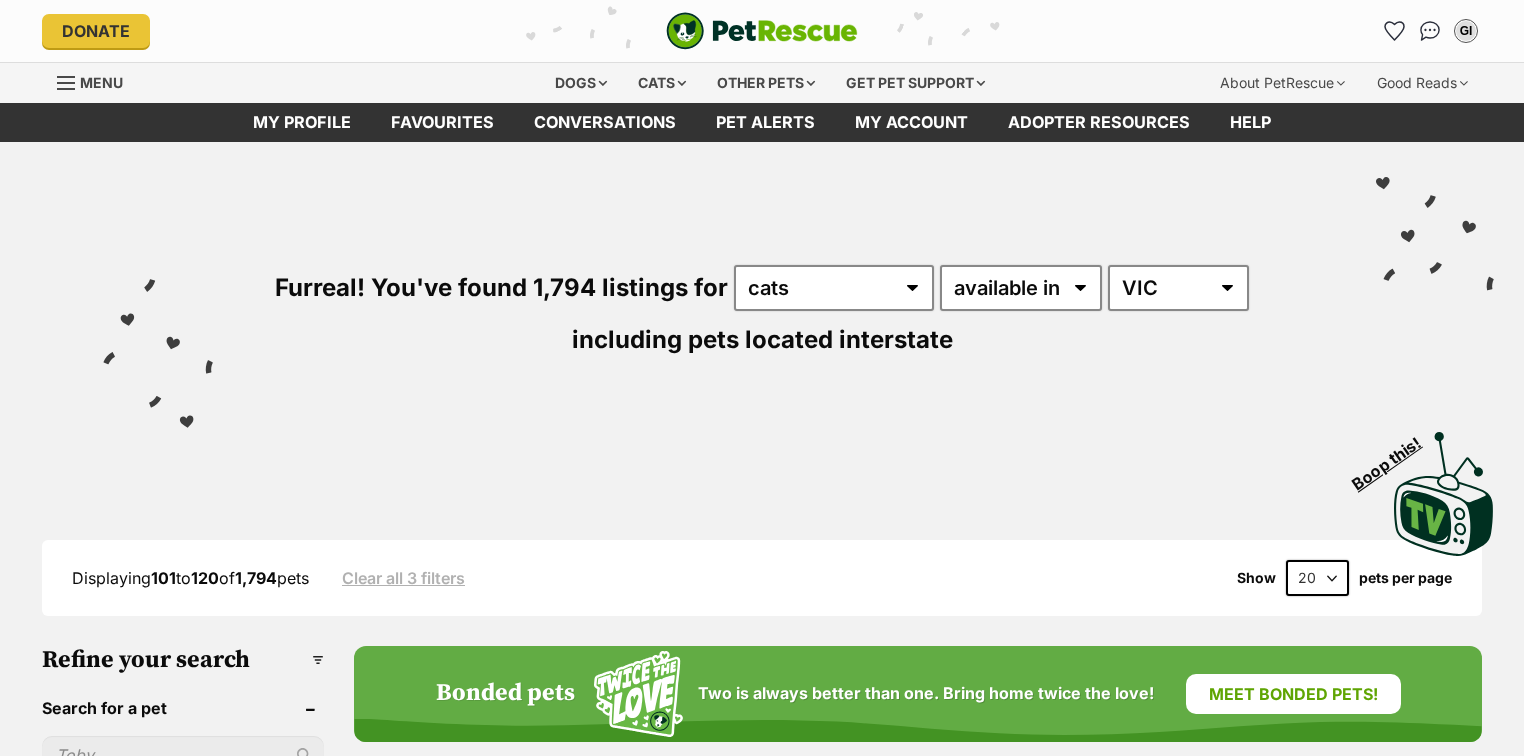 scroll, scrollTop: 0, scrollLeft: 0, axis: both 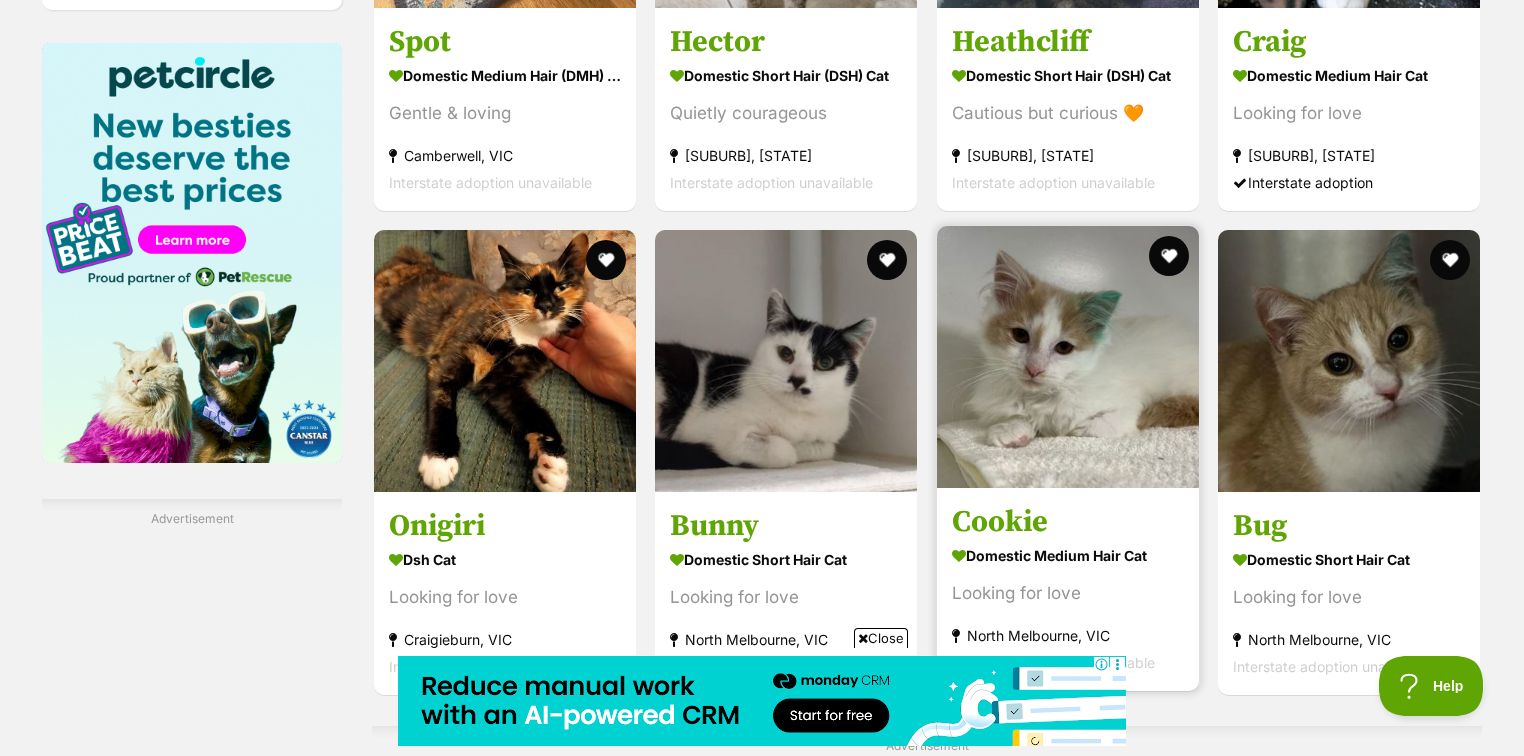 click at bounding box center [1068, 357] 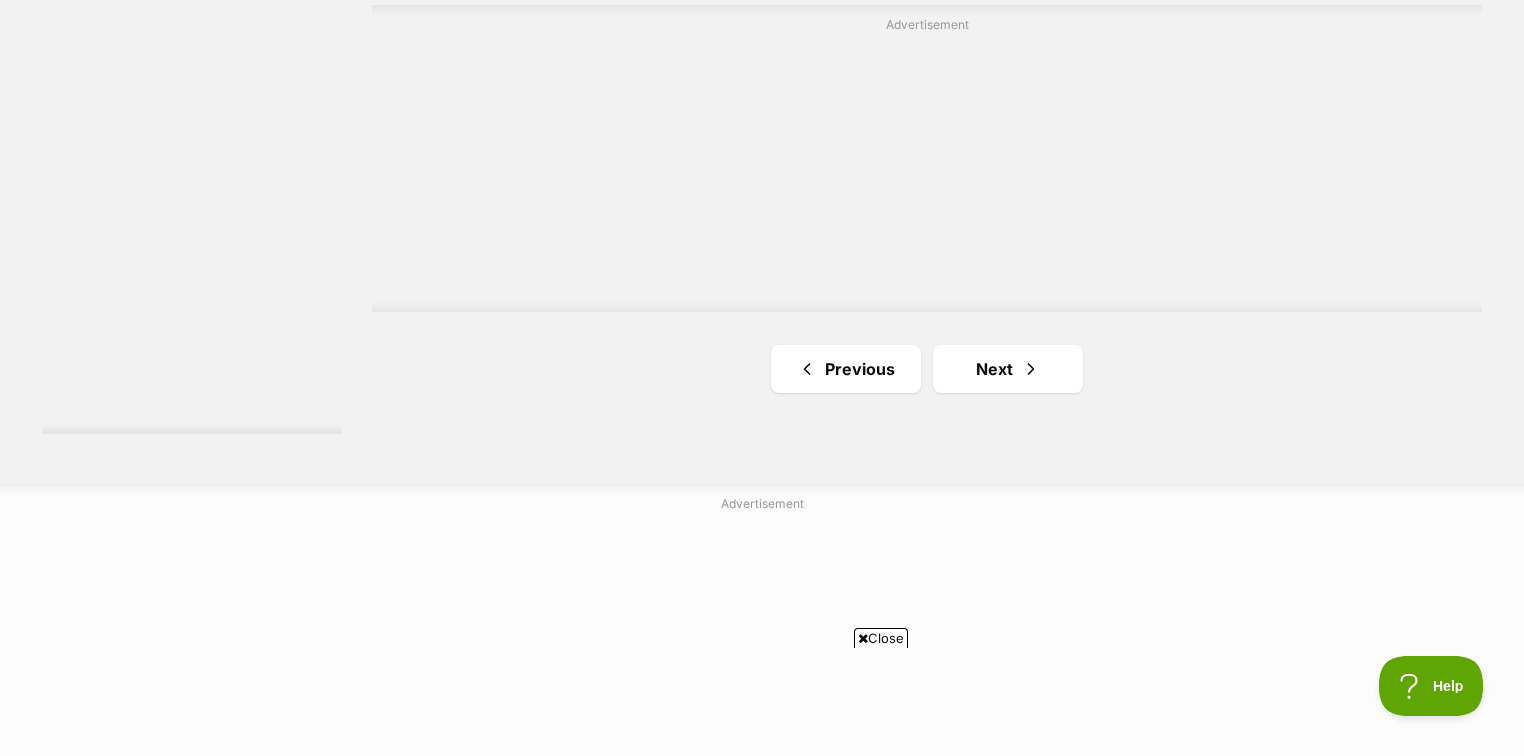 scroll, scrollTop: 3840, scrollLeft: 0, axis: vertical 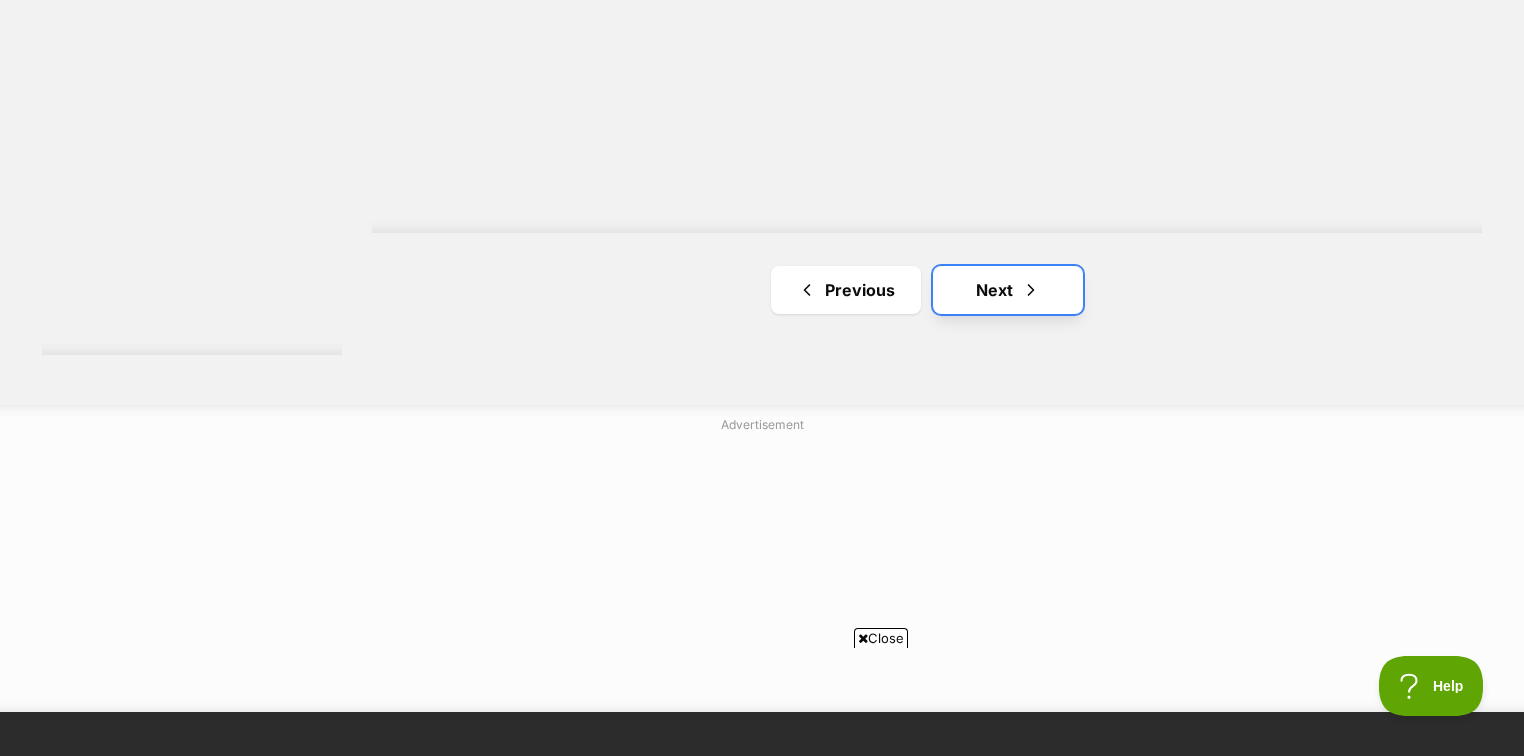 click on "Next" at bounding box center [1008, 290] 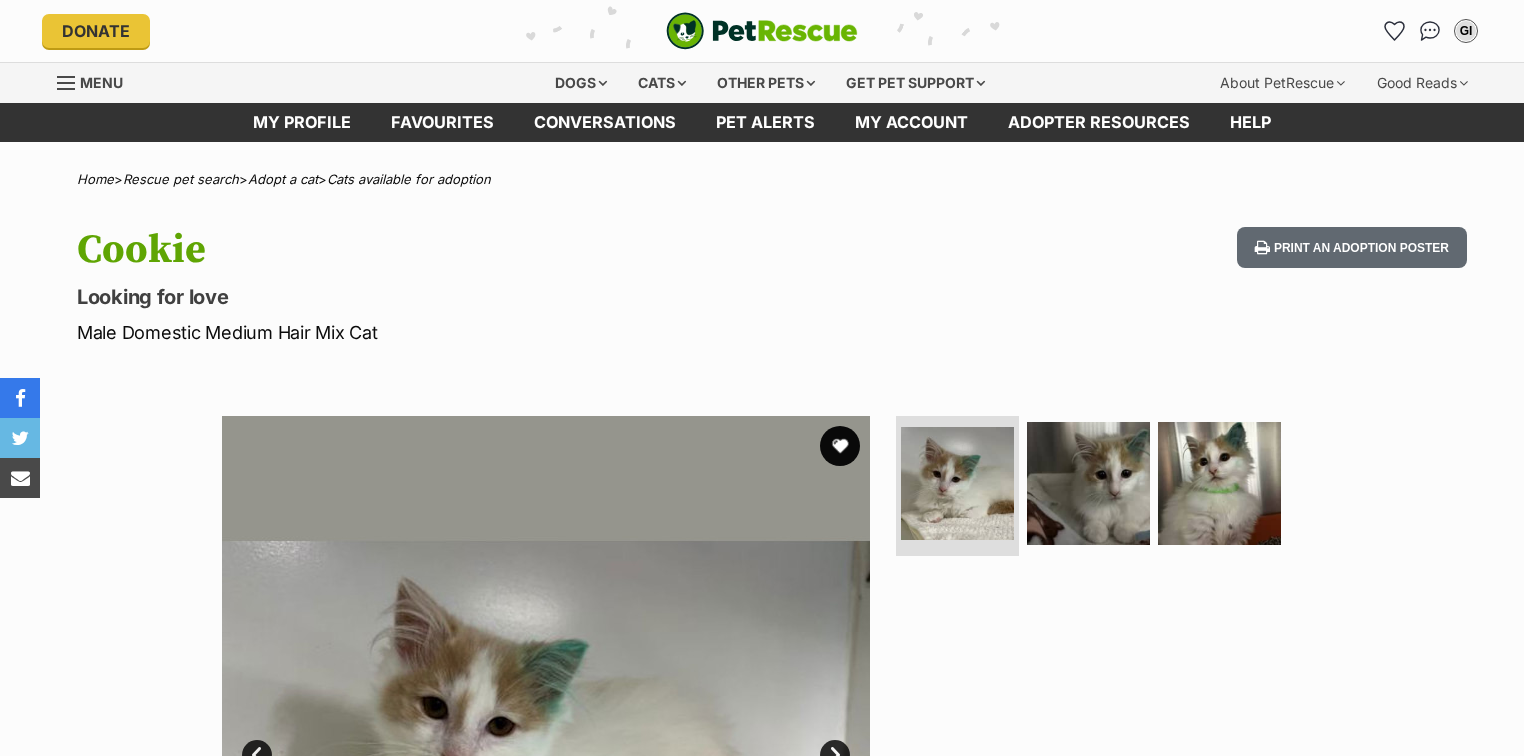 scroll, scrollTop: 0, scrollLeft: 0, axis: both 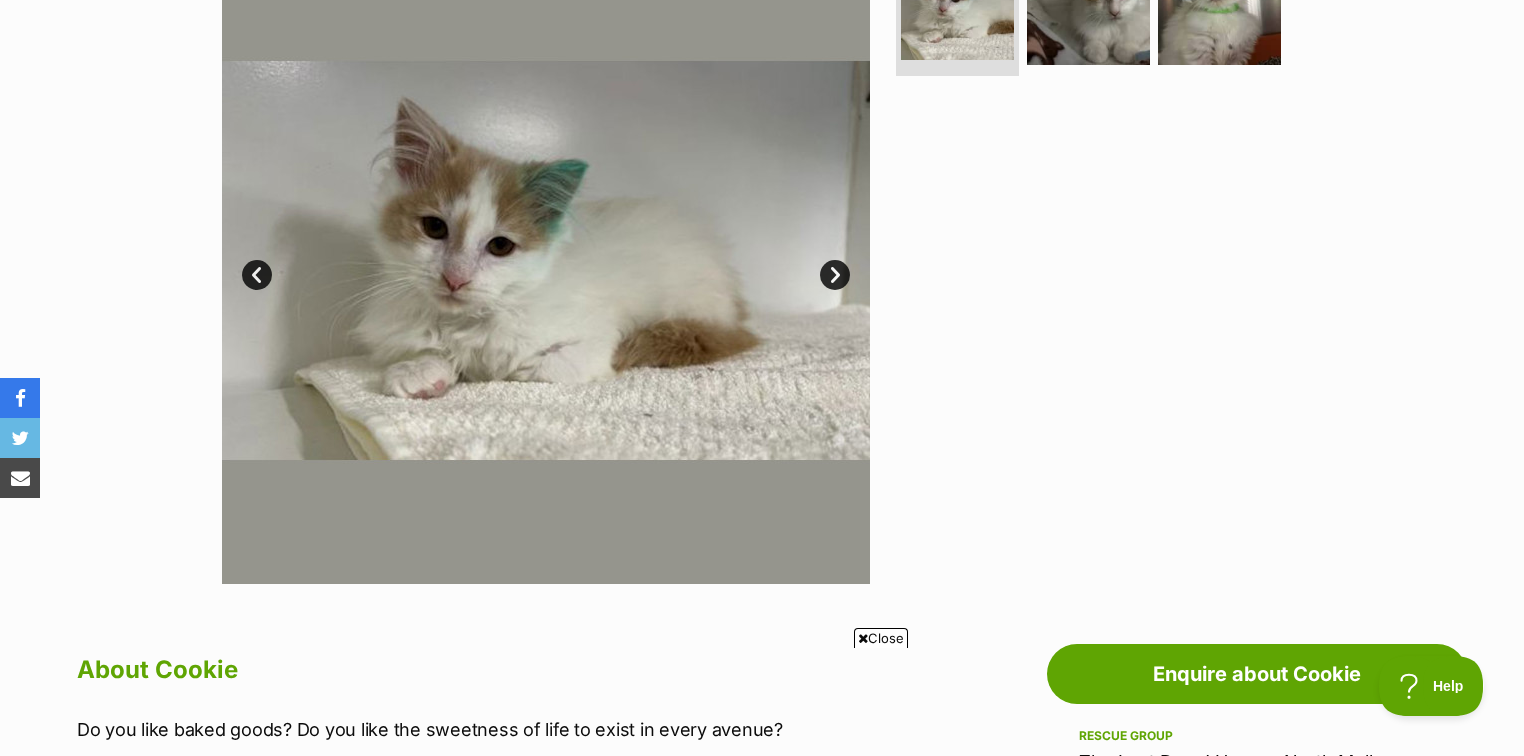 click at bounding box center [546, 260] 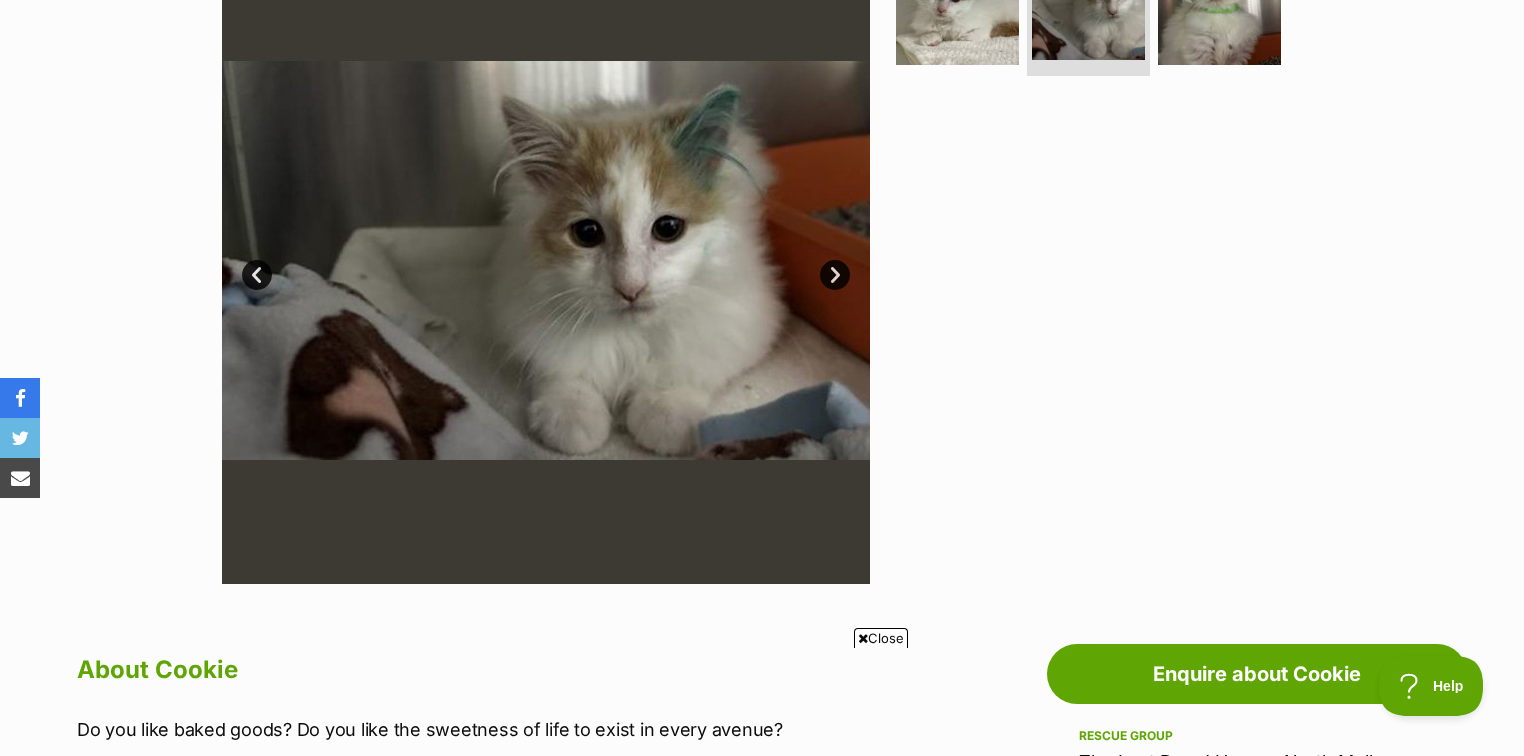 click on "Next" at bounding box center [835, 275] 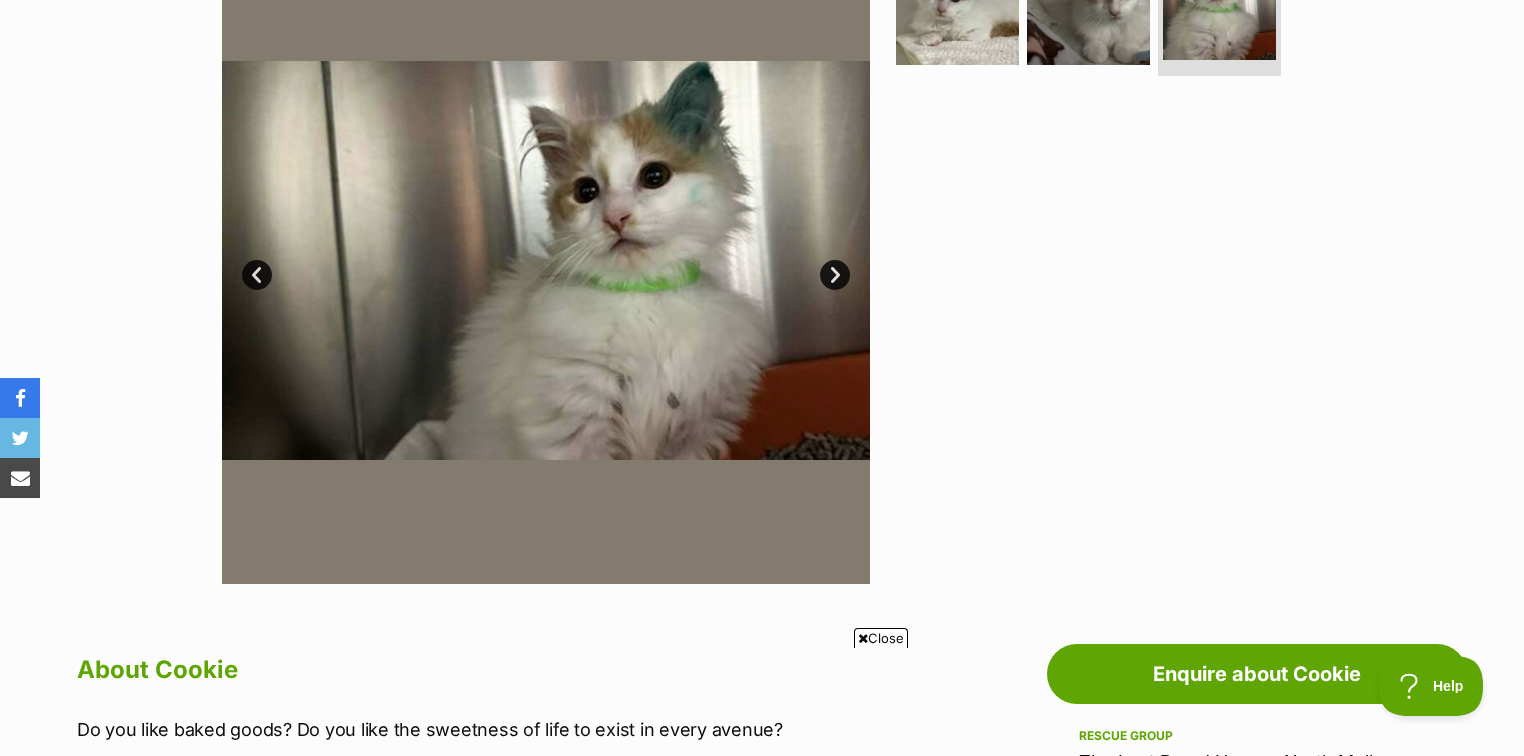 click on "Next" at bounding box center (835, 275) 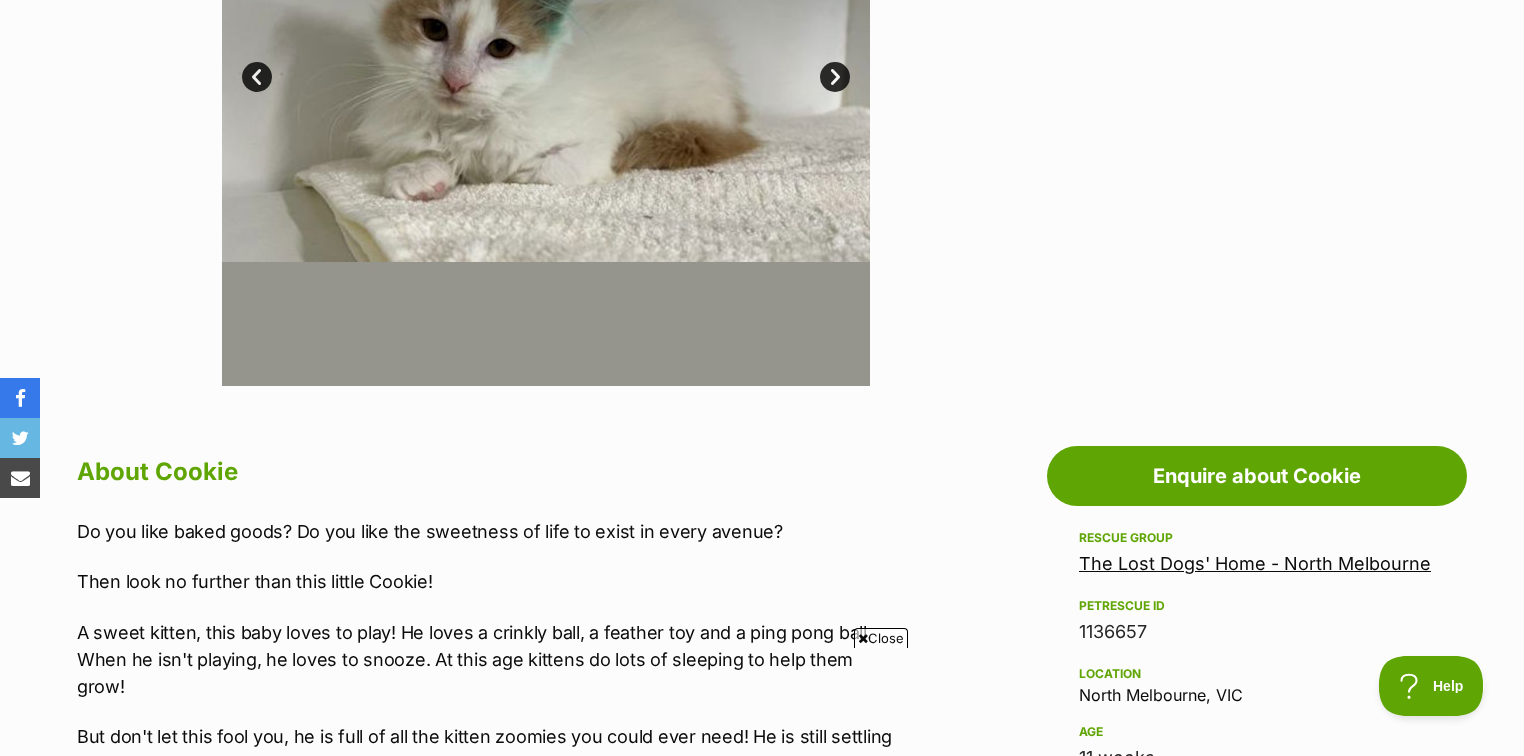 scroll, scrollTop: 400, scrollLeft: 0, axis: vertical 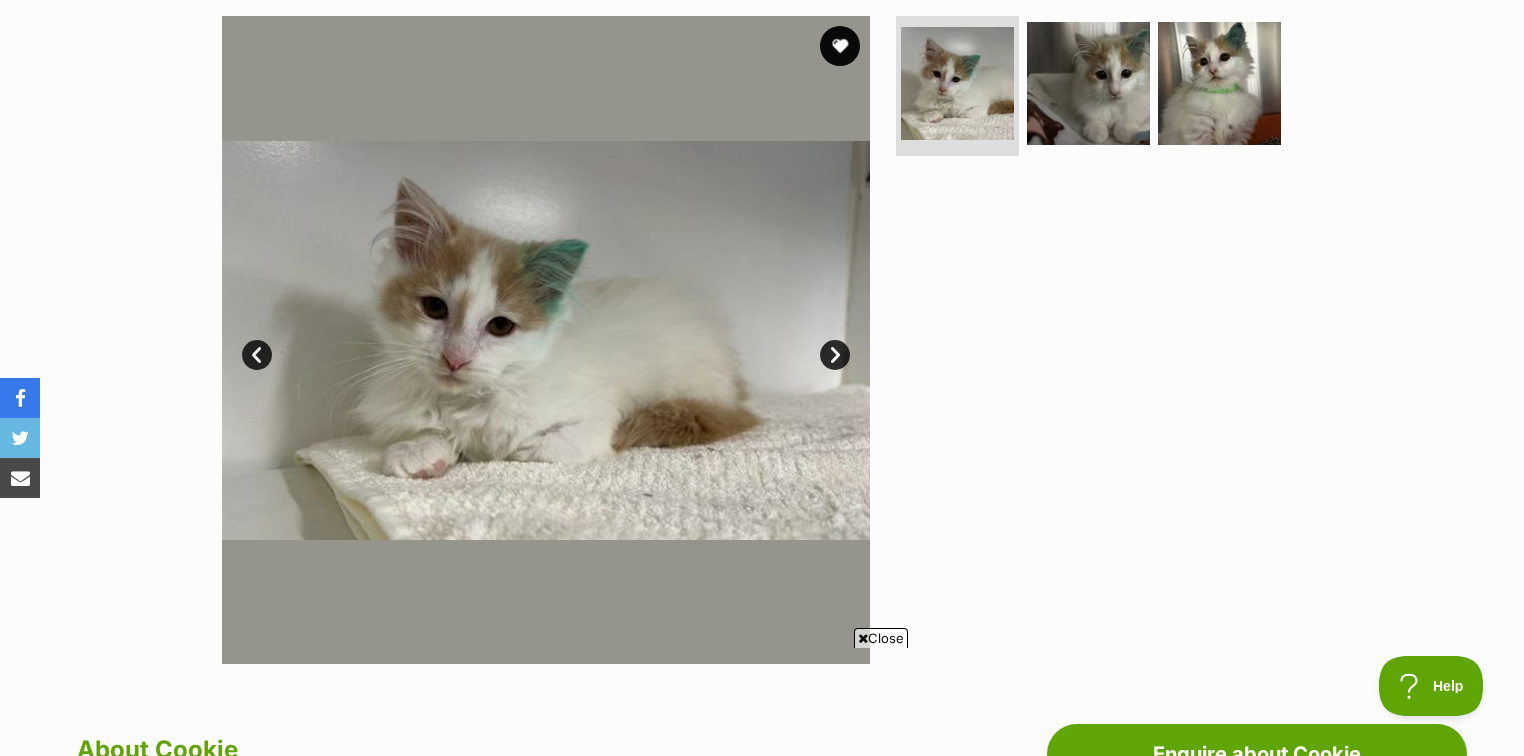 click on "Next" at bounding box center (835, 355) 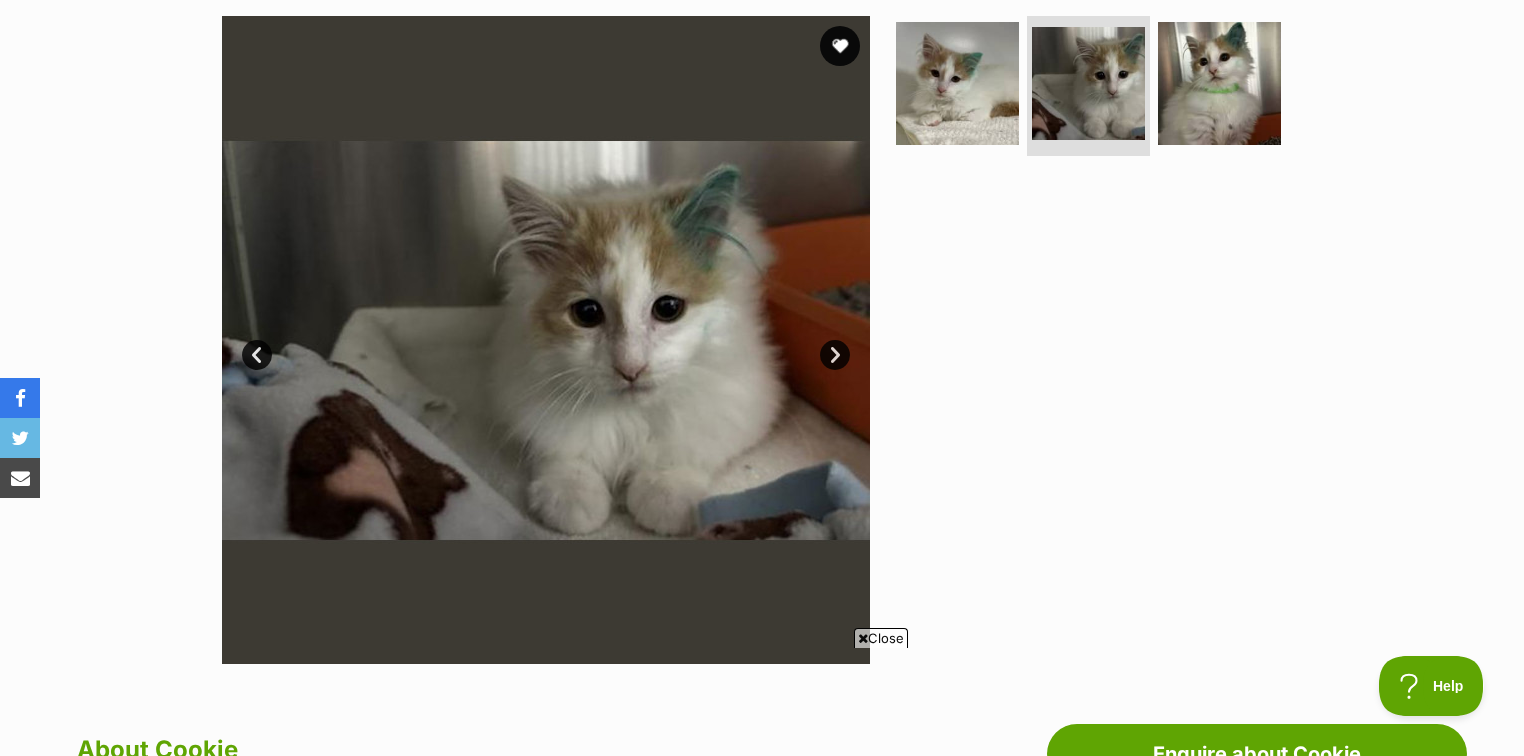 click on "Next" at bounding box center [835, 355] 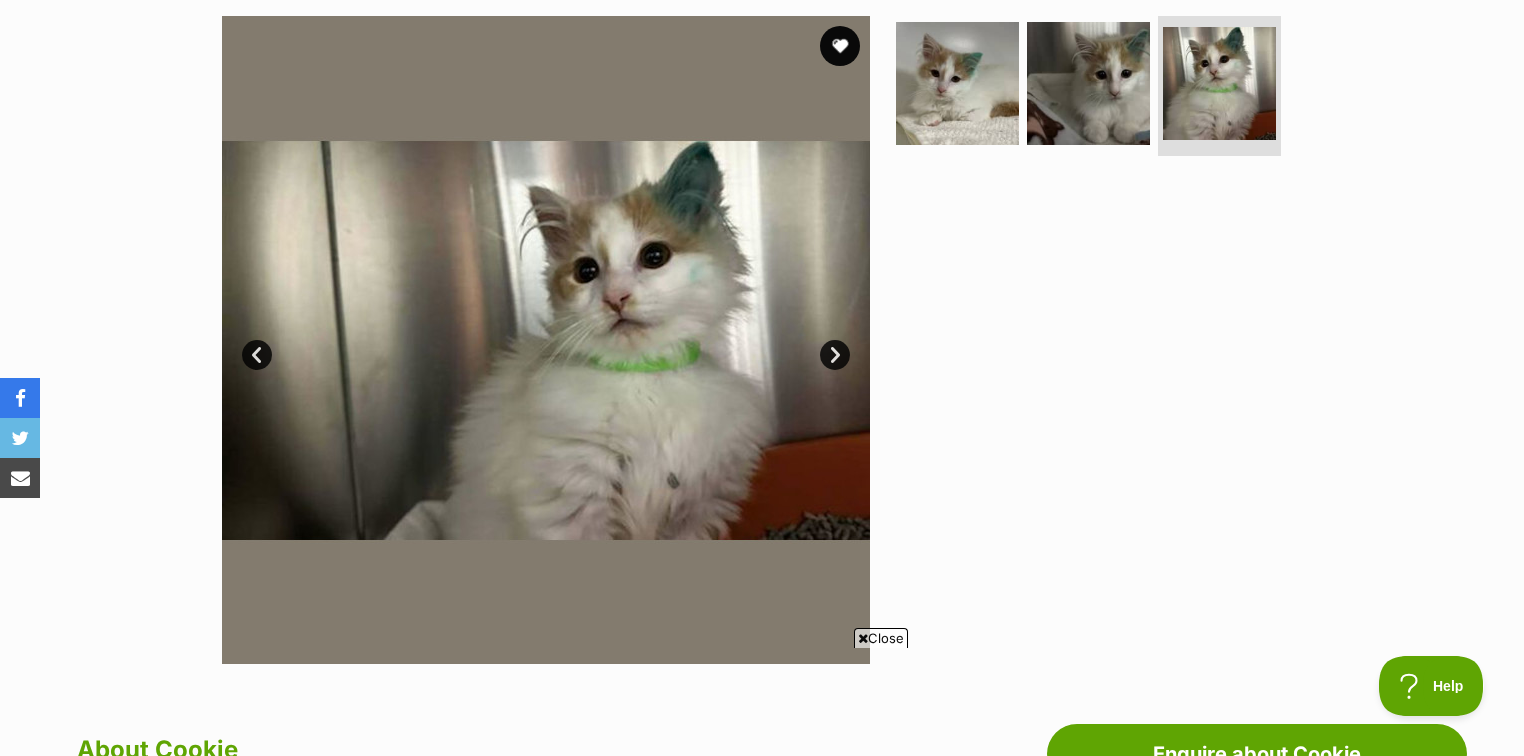 click on "Next" at bounding box center (835, 355) 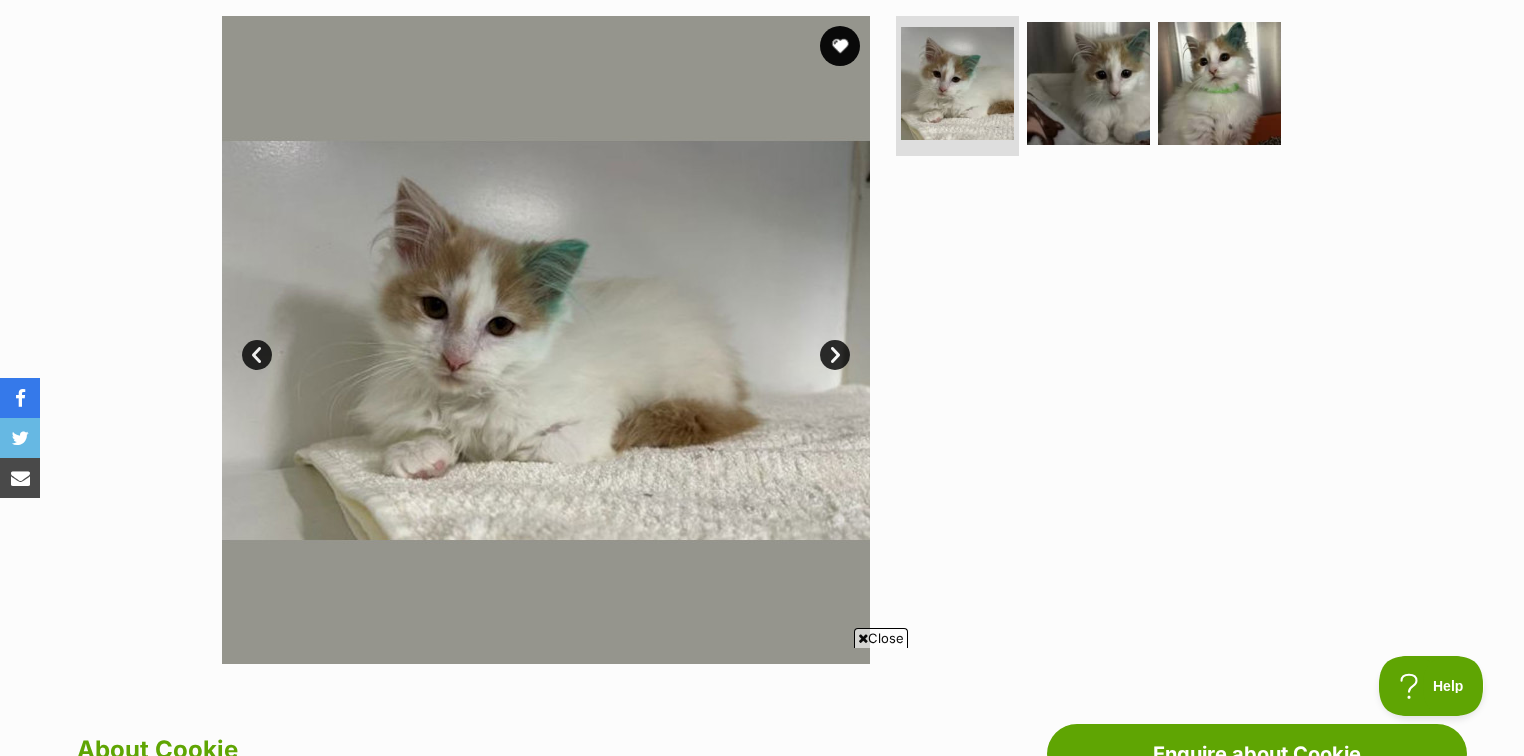 click on "Prev" at bounding box center (257, 355) 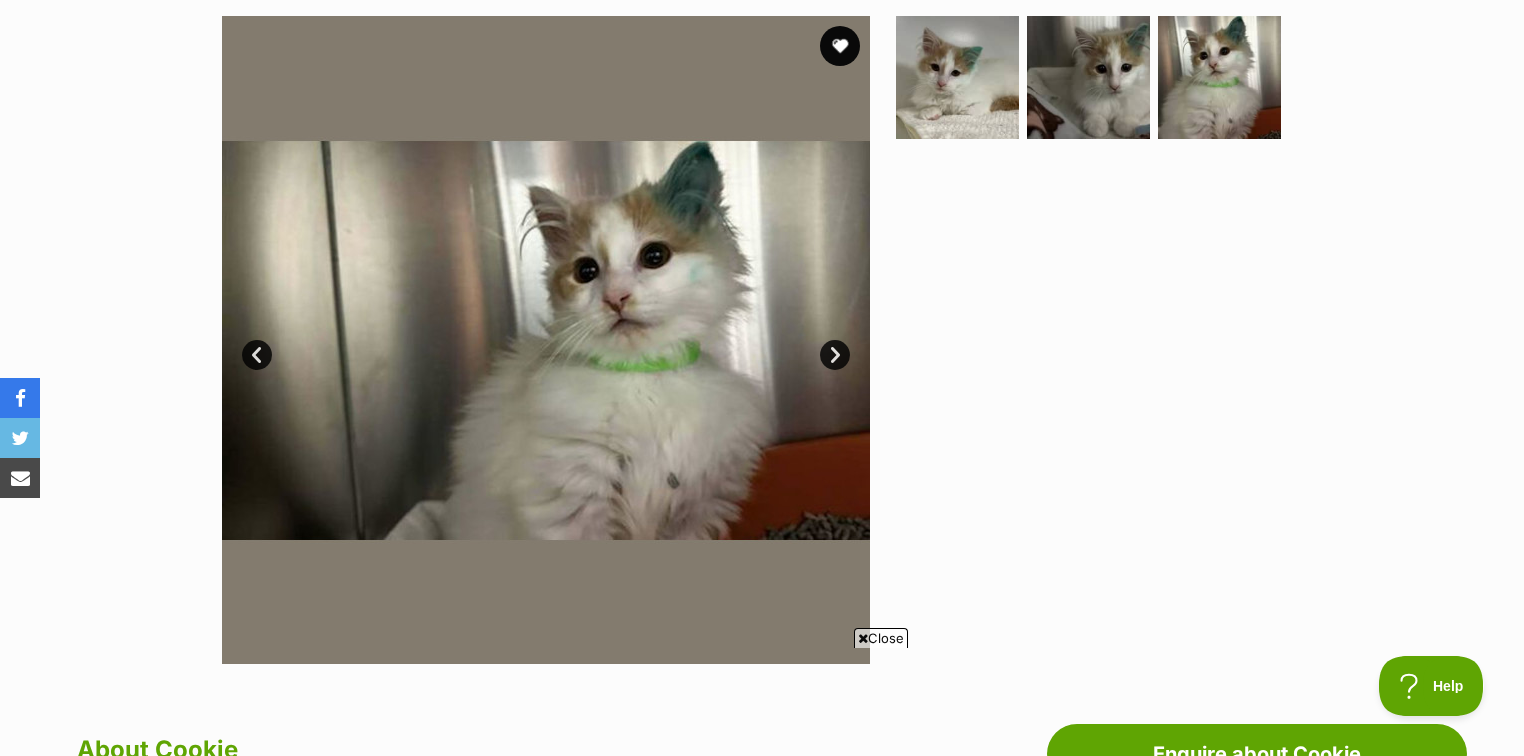 click on "Prev" at bounding box center [257, 355] 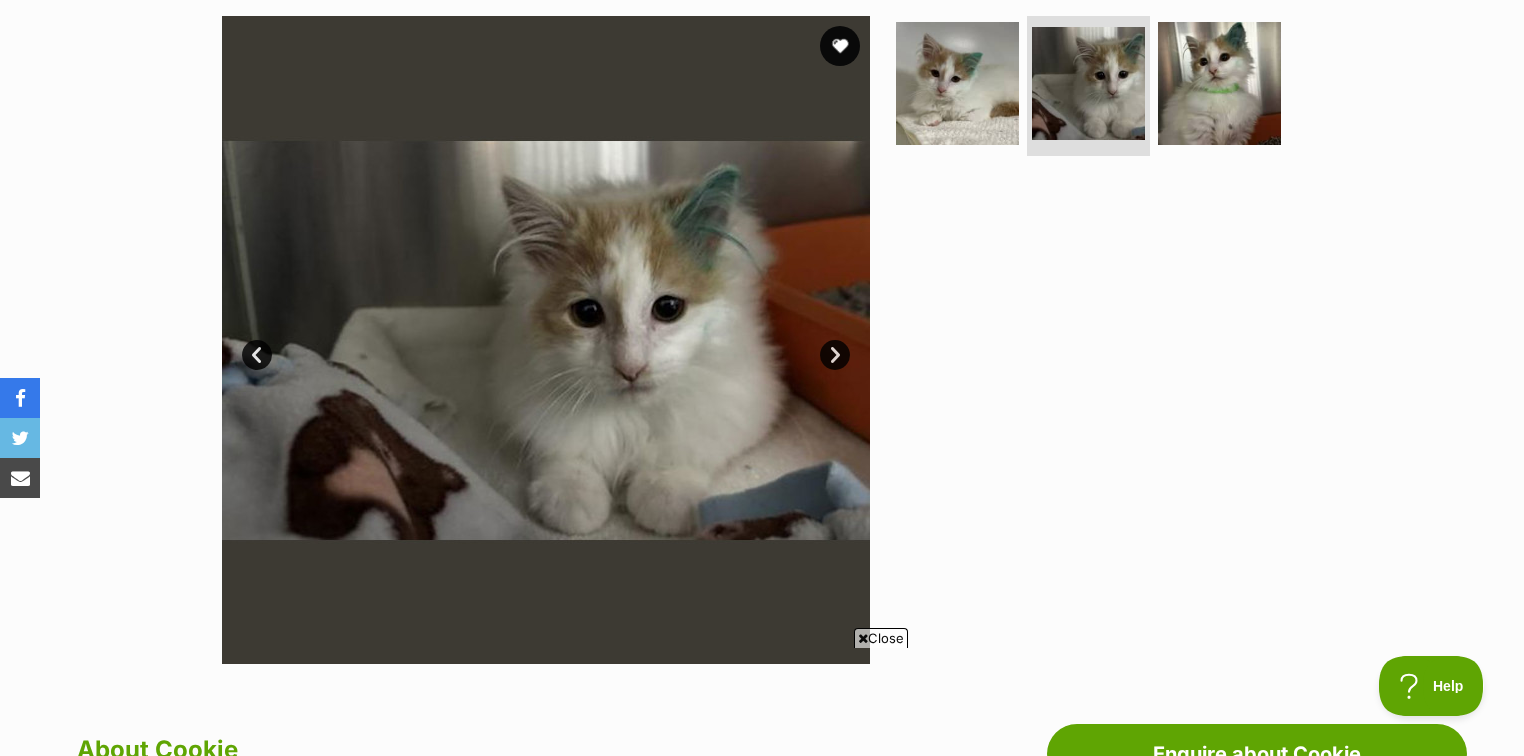 click on "Prev" at bounding box center (257, 355) 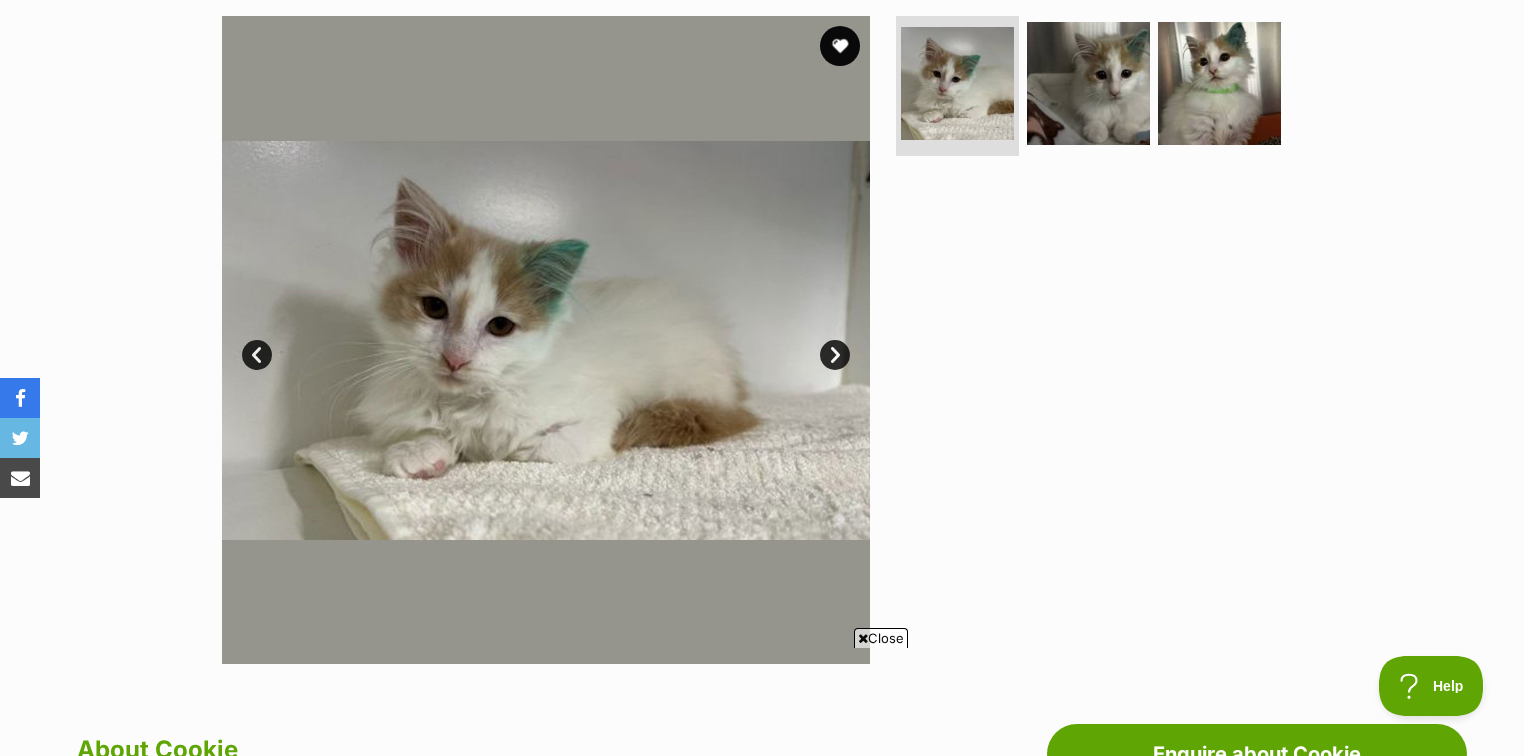 click on "Prev" at bounding box center (257, 355) 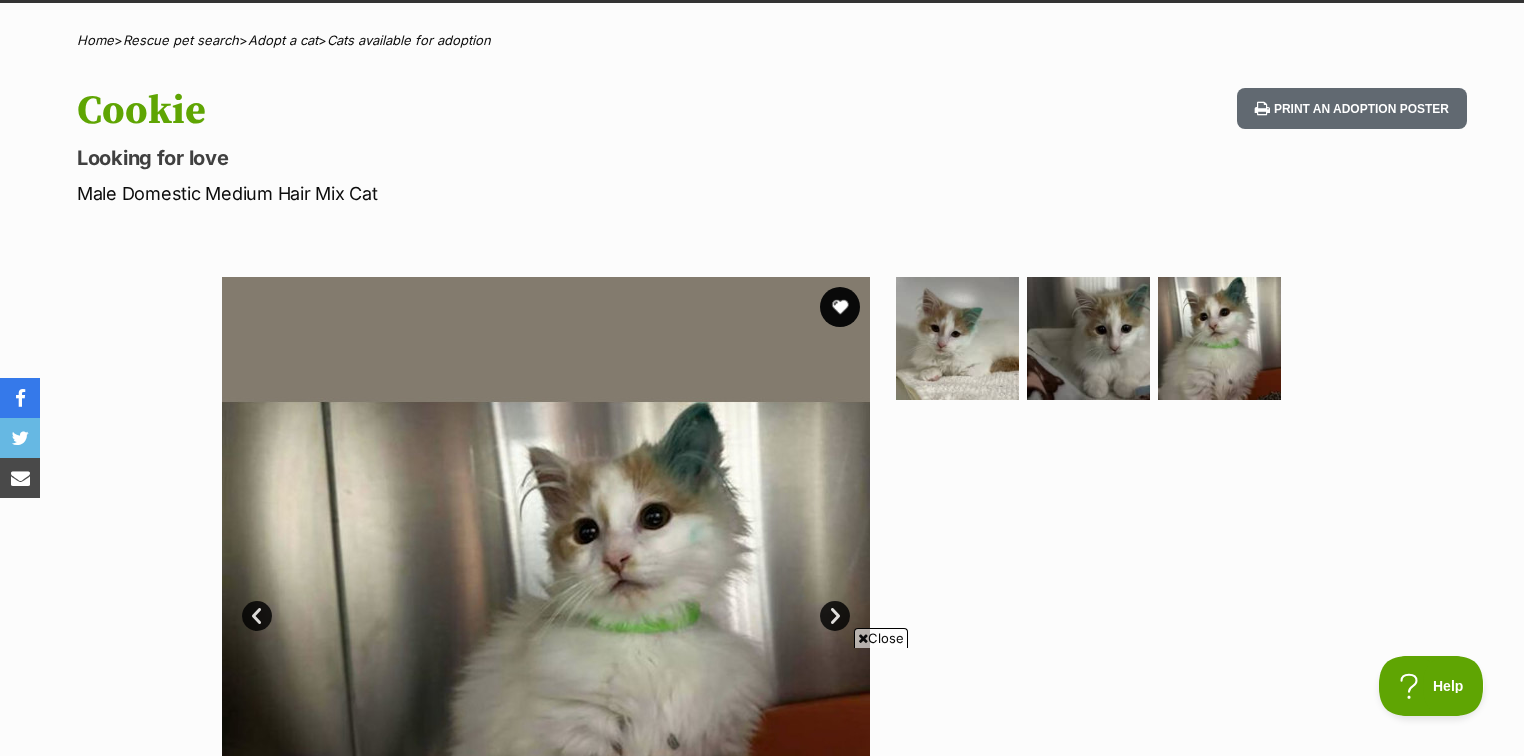 scroll, scrollTop: 400, scrollLeft: 0, axis: vertical 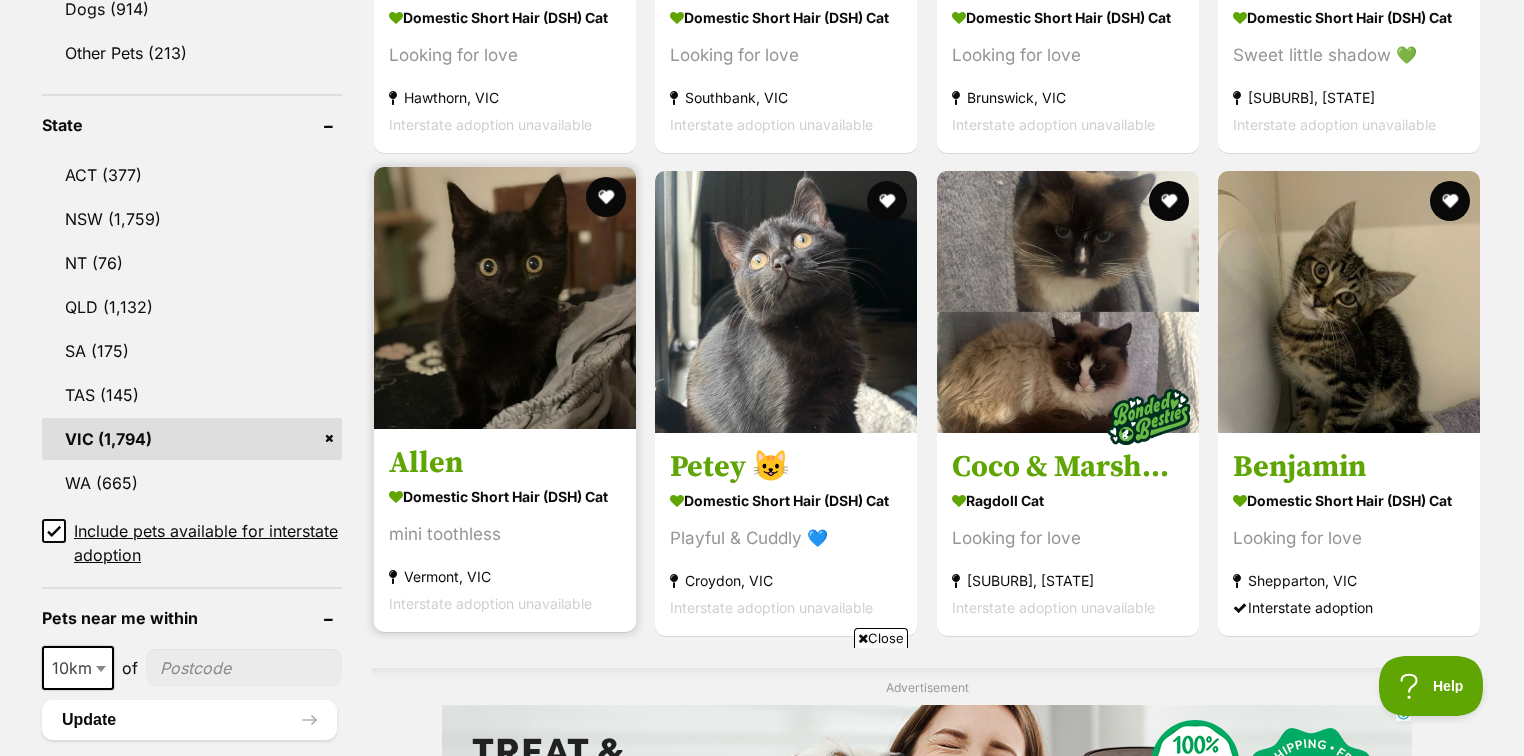 click at bounding box center (505, 298) 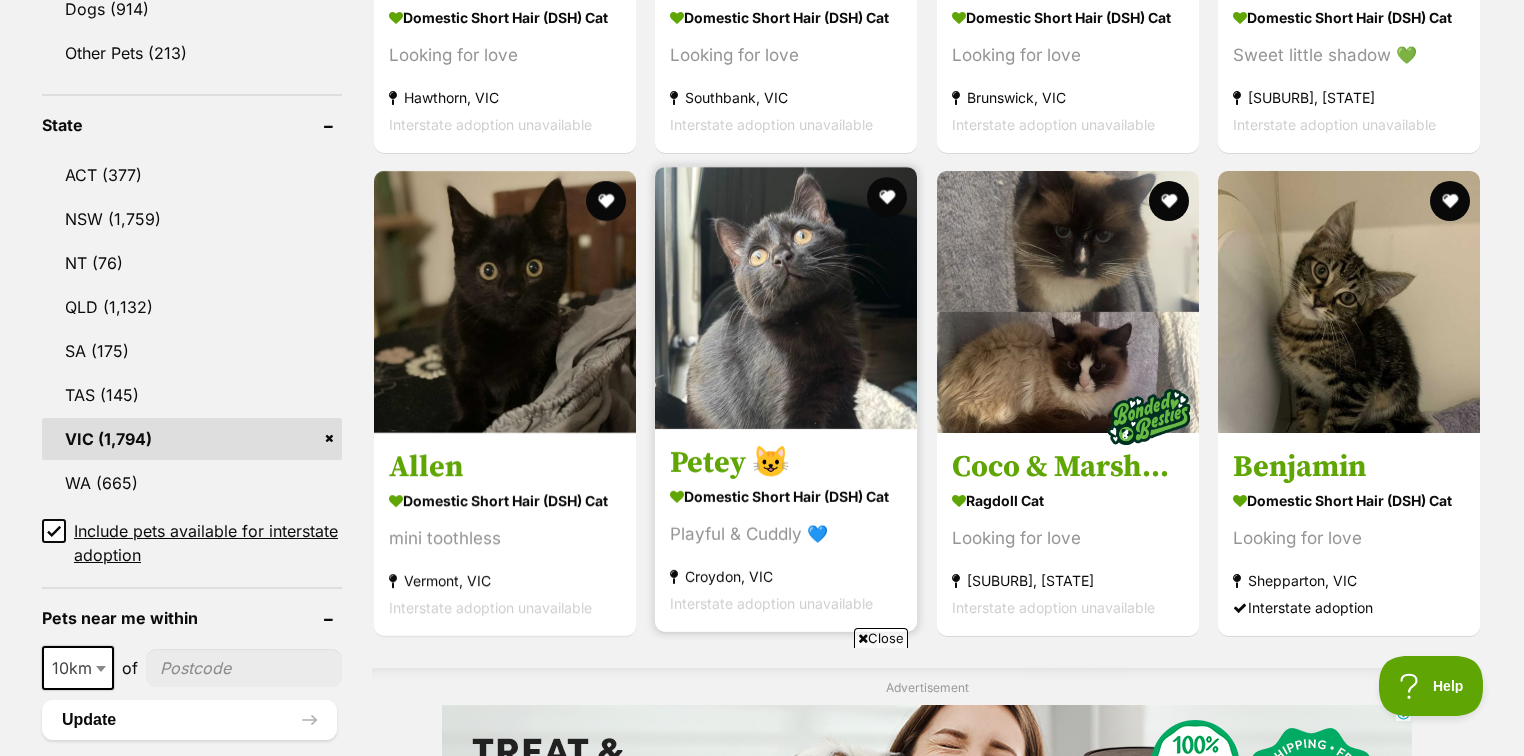 scroll, scrollTop: 0, scrollLeft: 0, axis: both 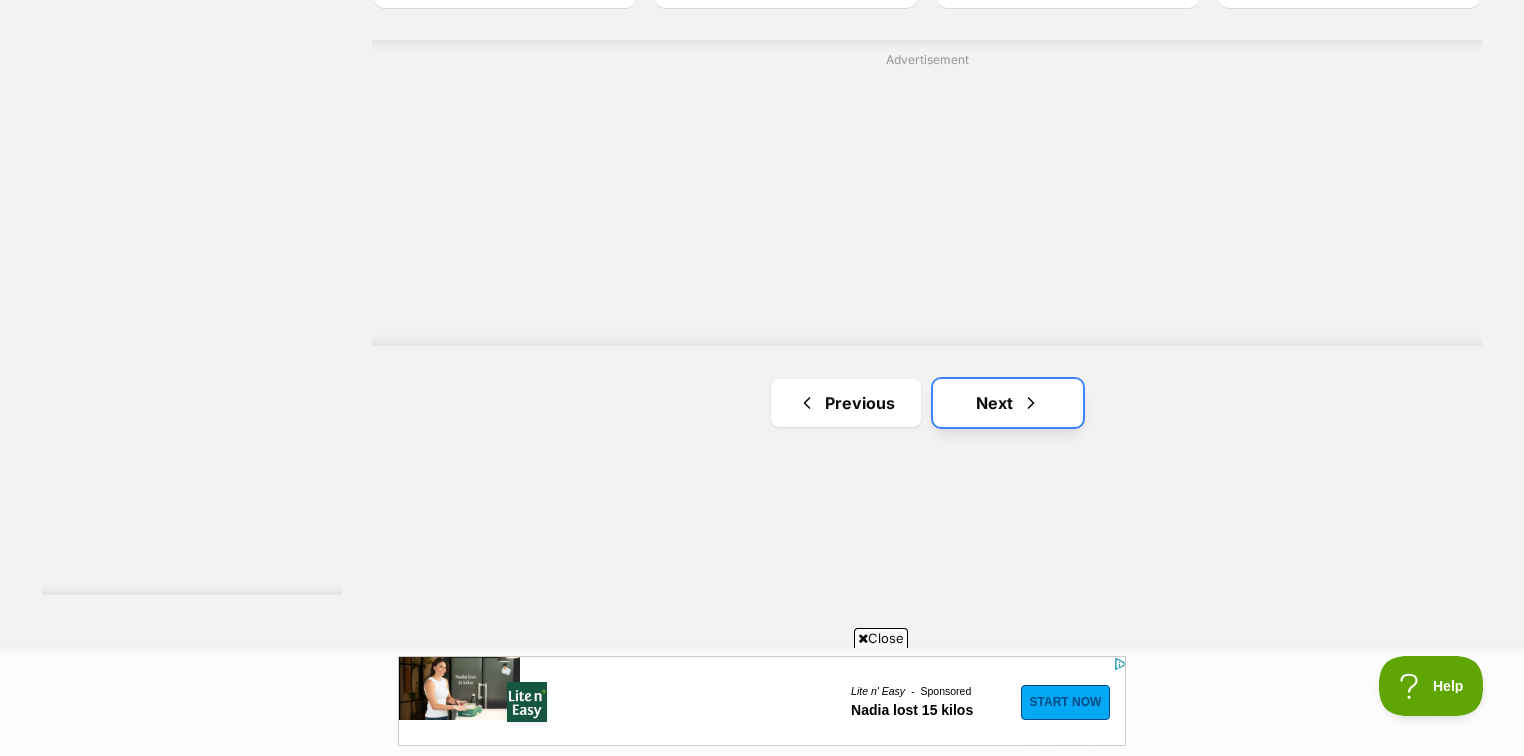 click on "Next" at bounding box center [1008, 403] 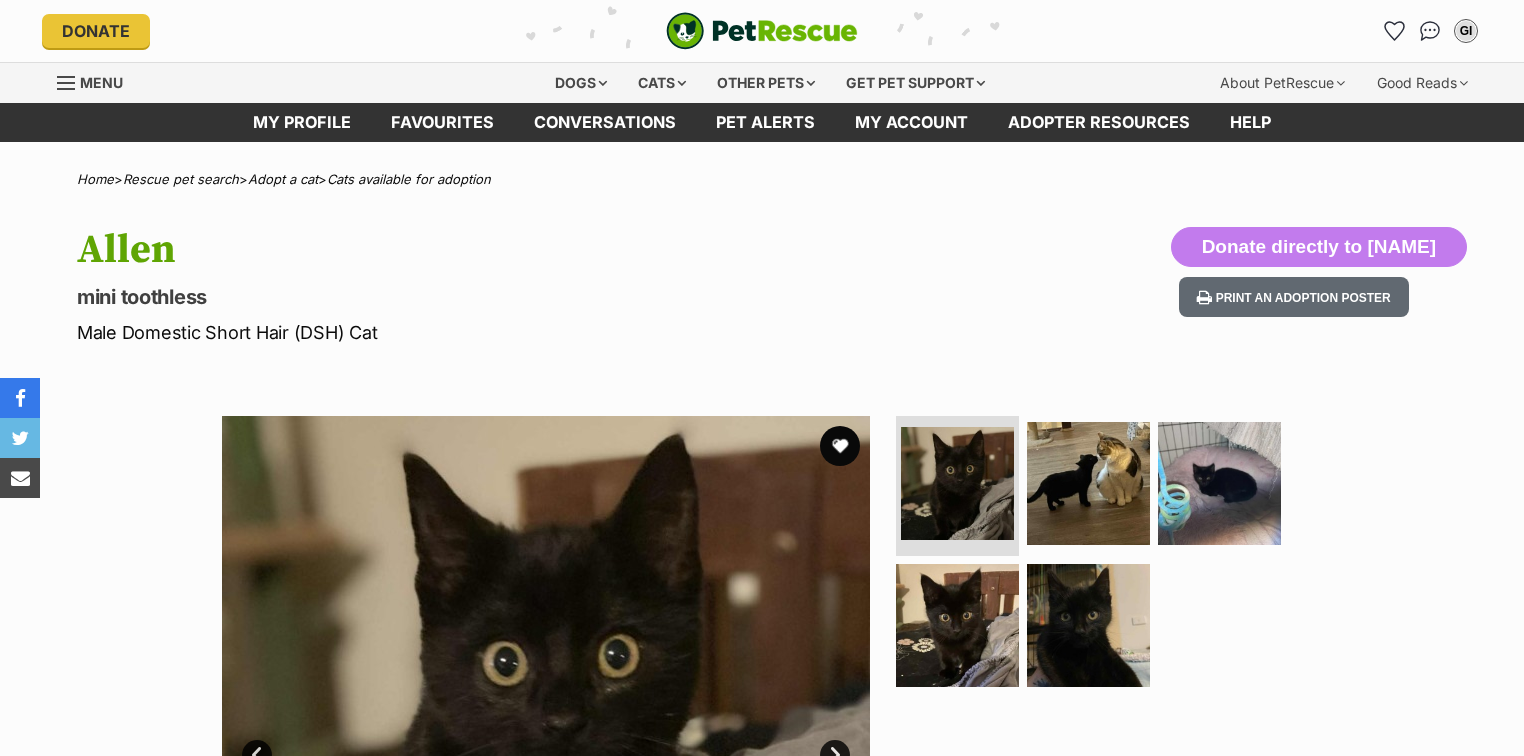 scroll, scrollTop: 0, scrollLeft: 0, axis: both 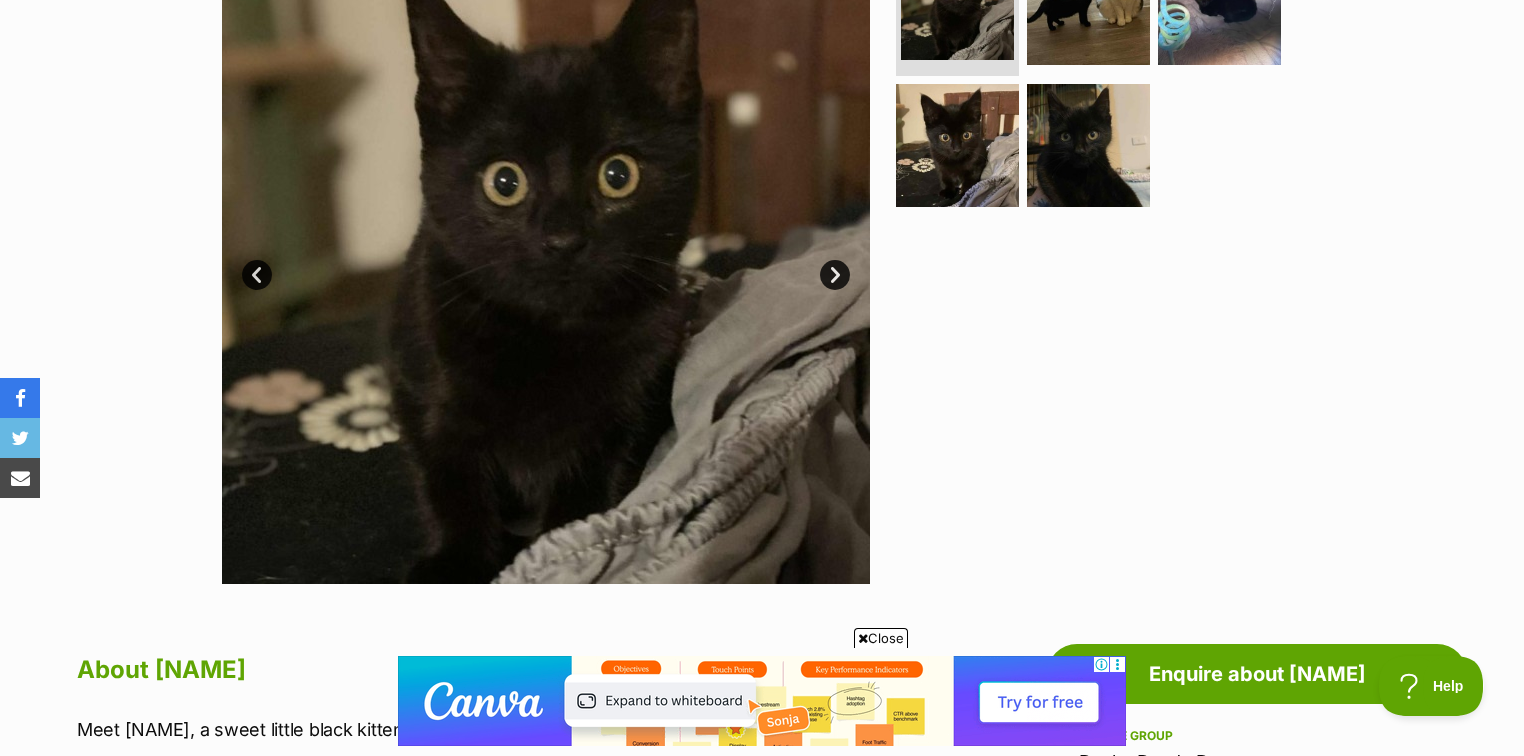 click at bounding box center (546, 260) 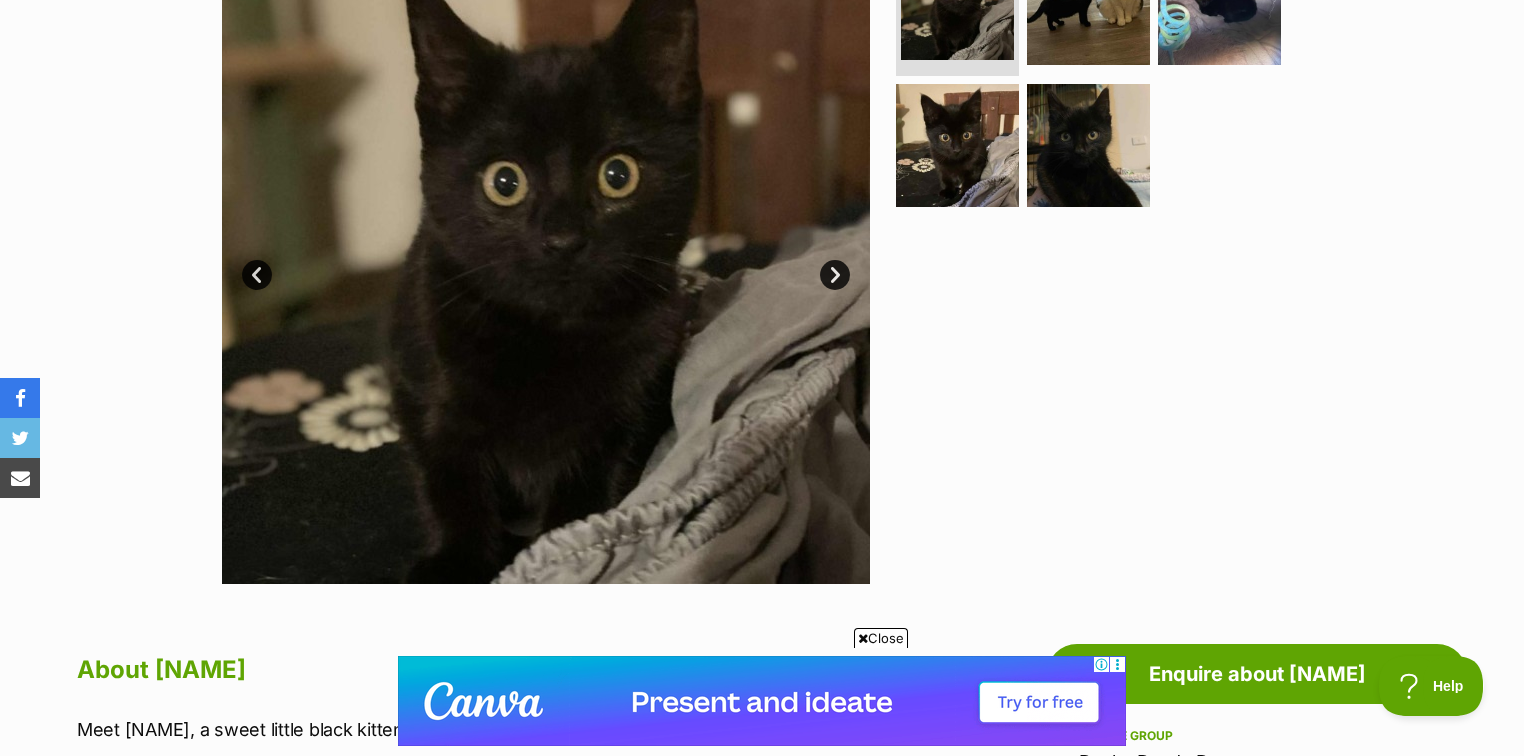 click on "Next" at bounding box center [835, 275] 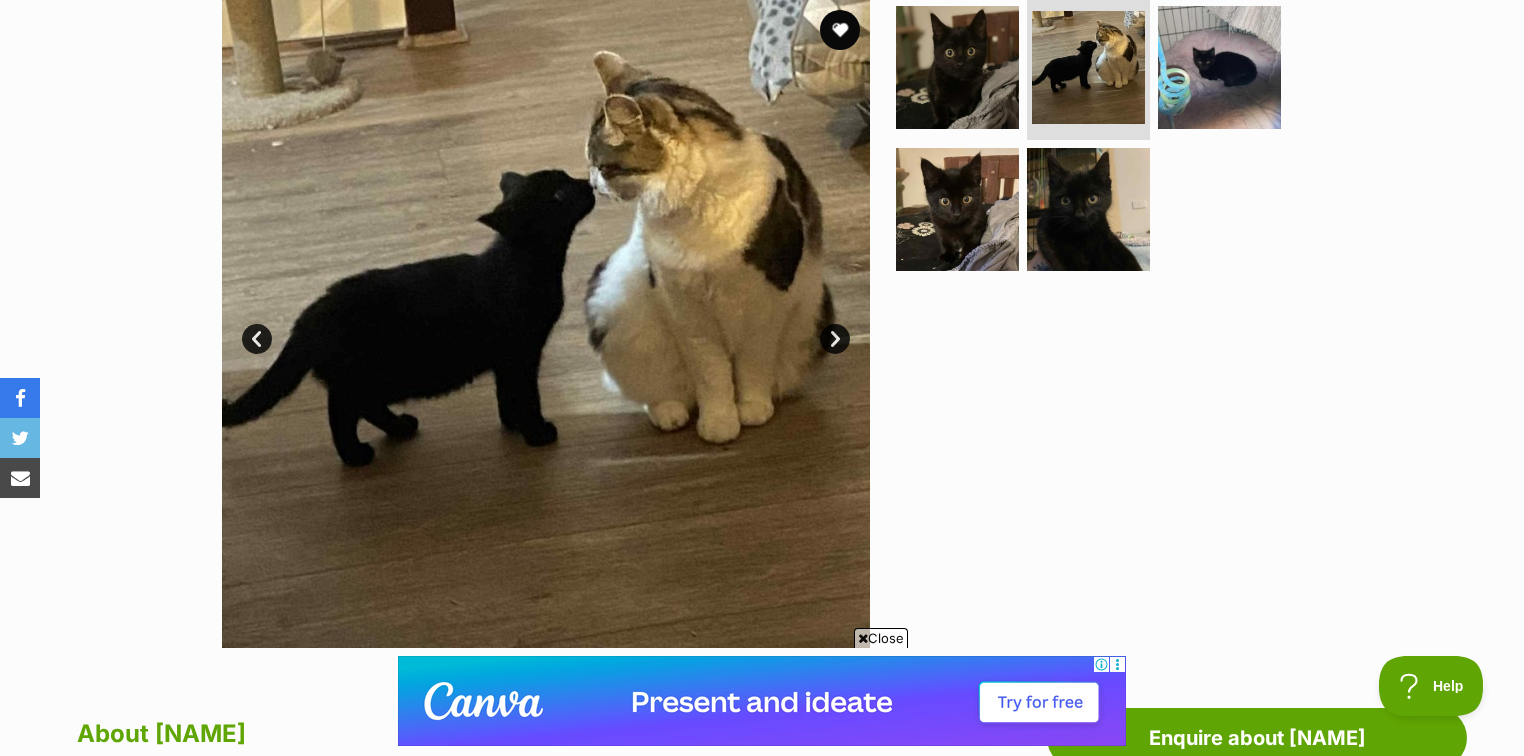 scroll, scrollTop: 320, scrollLeft: 0, axis: vertical 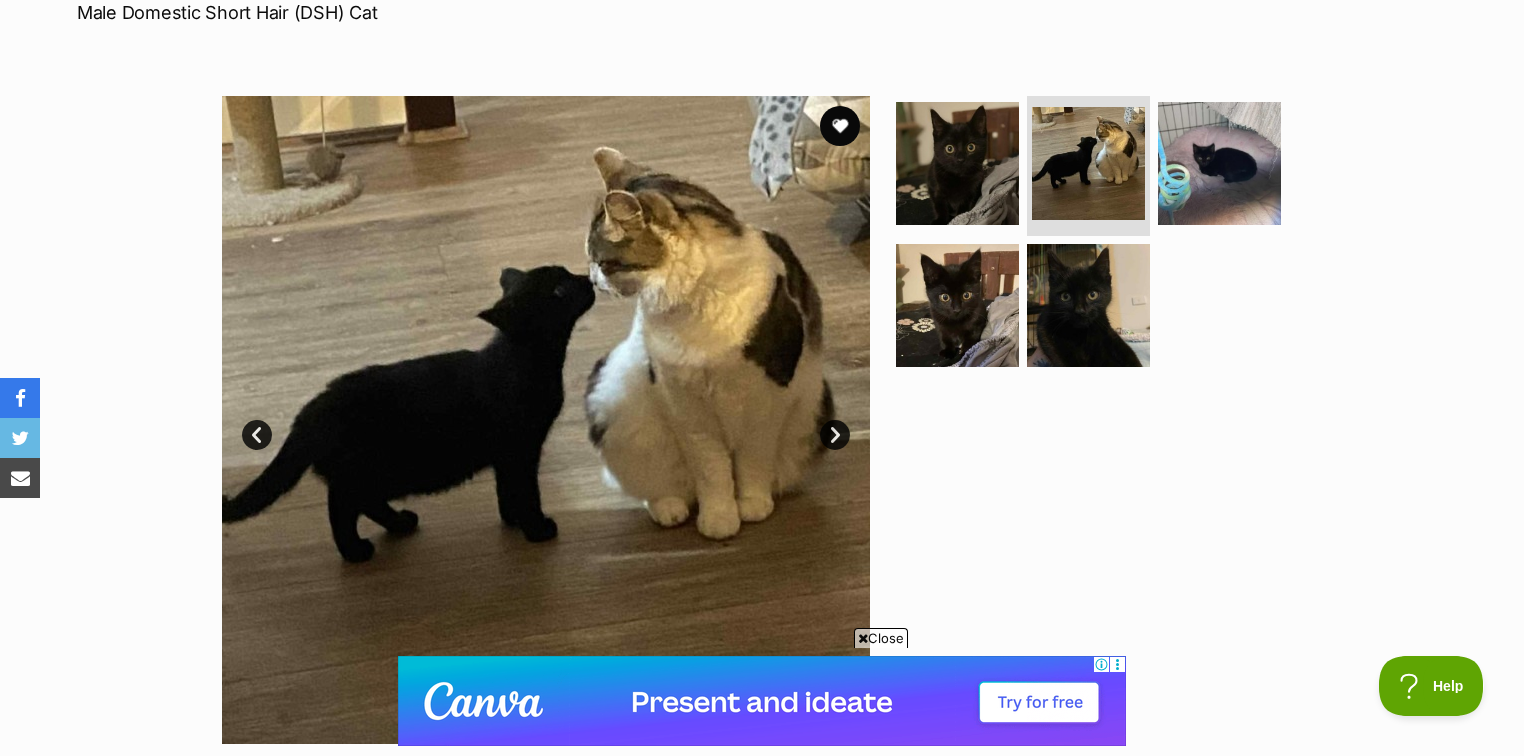 click on "Next" at bounding box center [835, 435] 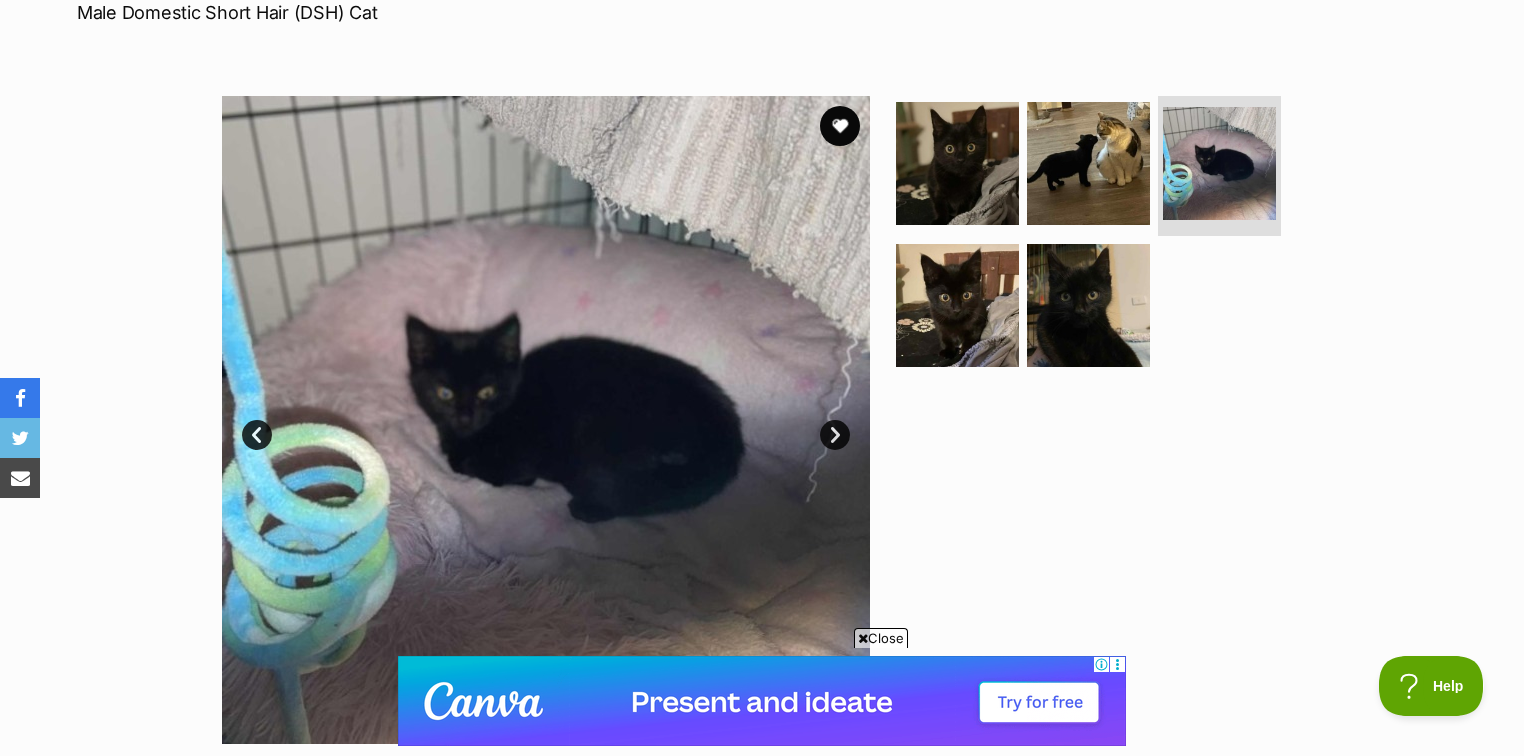 click on "Next" at bounding box center [835, 435] 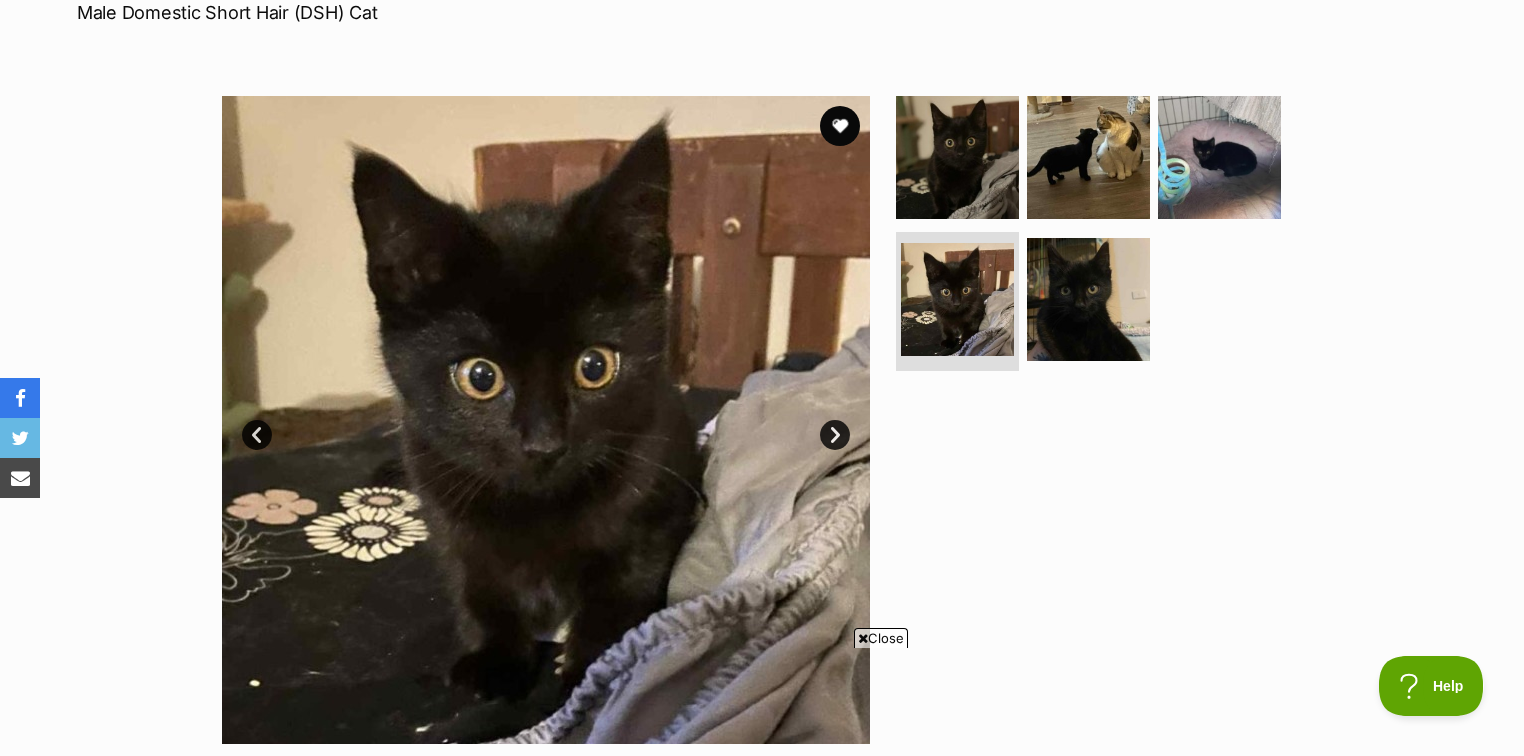 click on "Next" at bounding box center [835, 435] 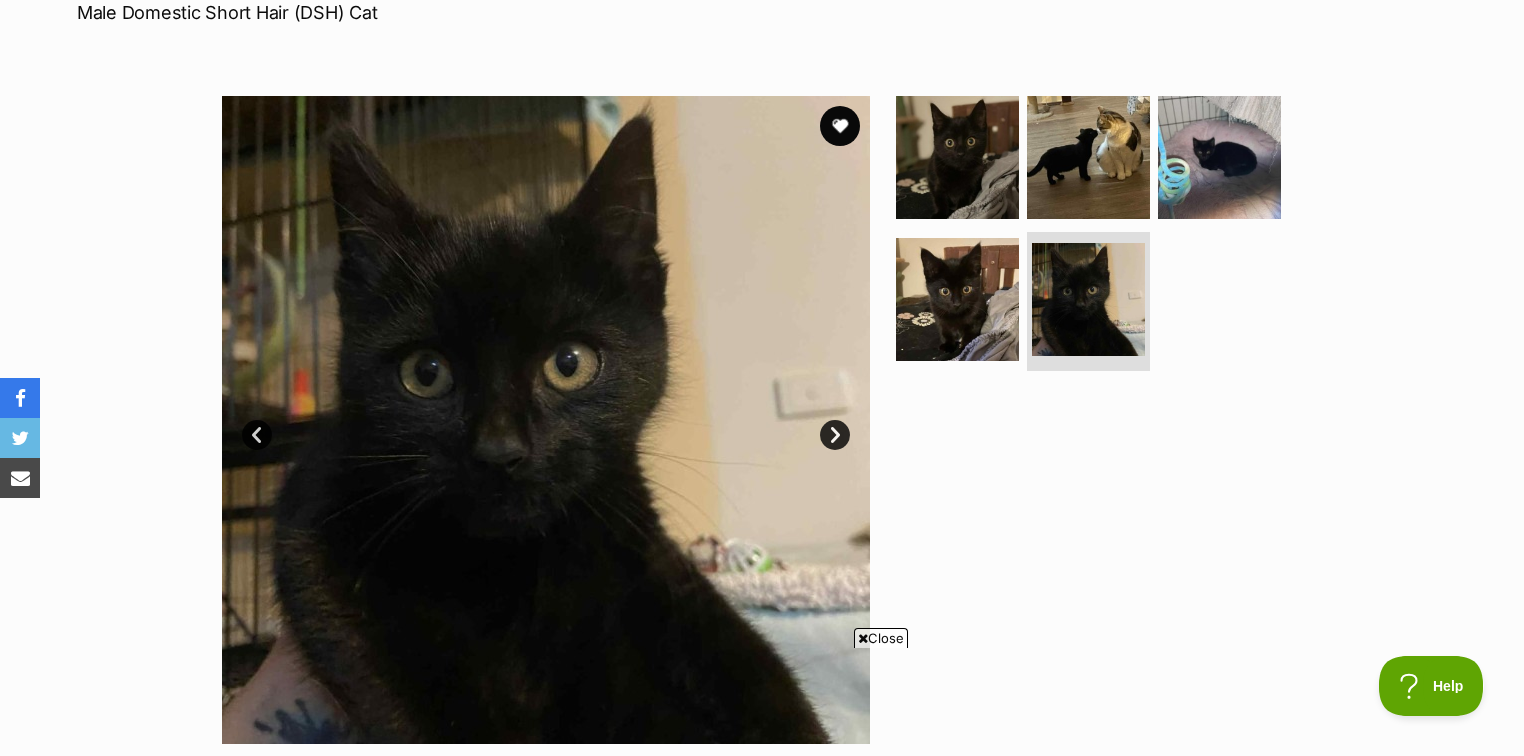 click on "Next" at bounding box center [835, 435] 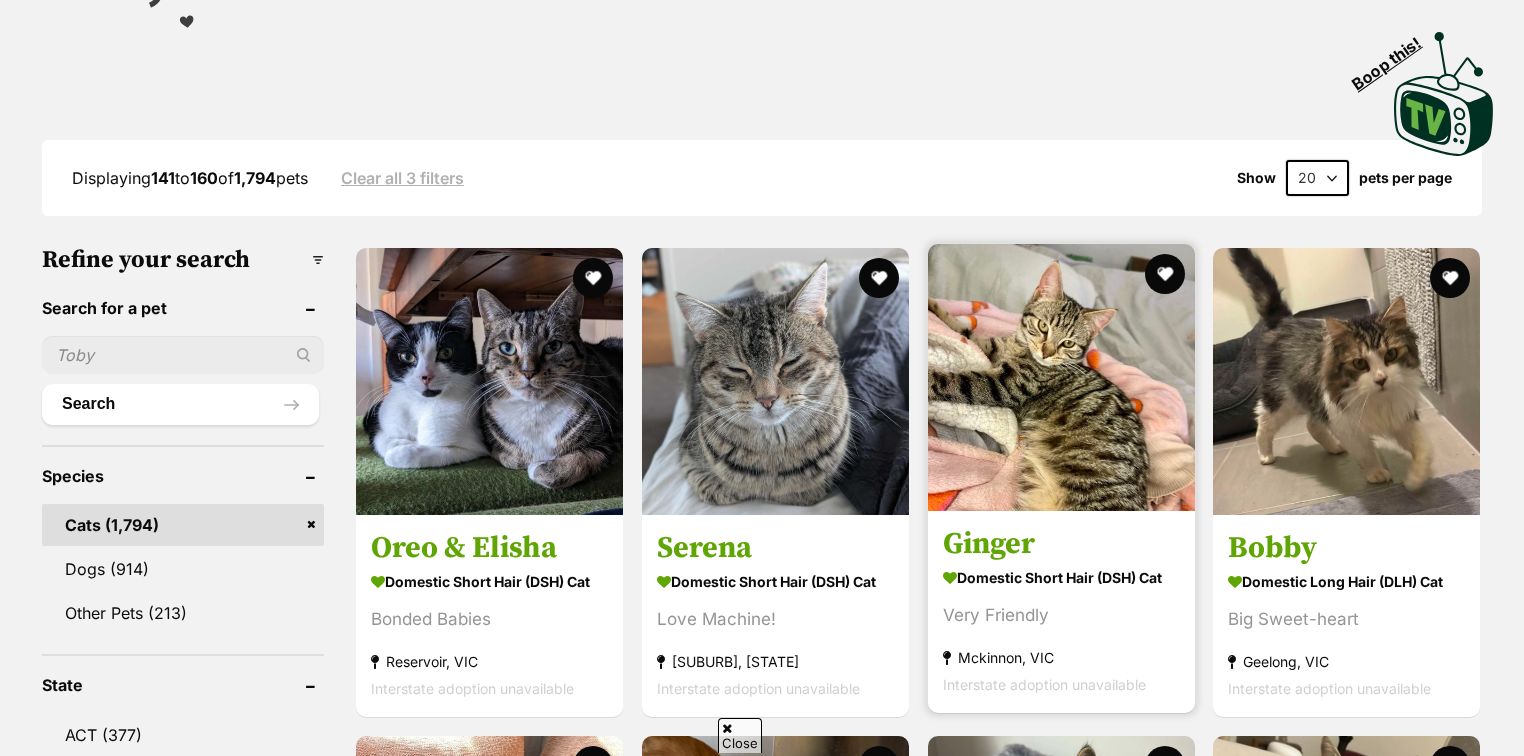 scroll, scrollTop: 400, scrollLeft: 0, axis: vertical 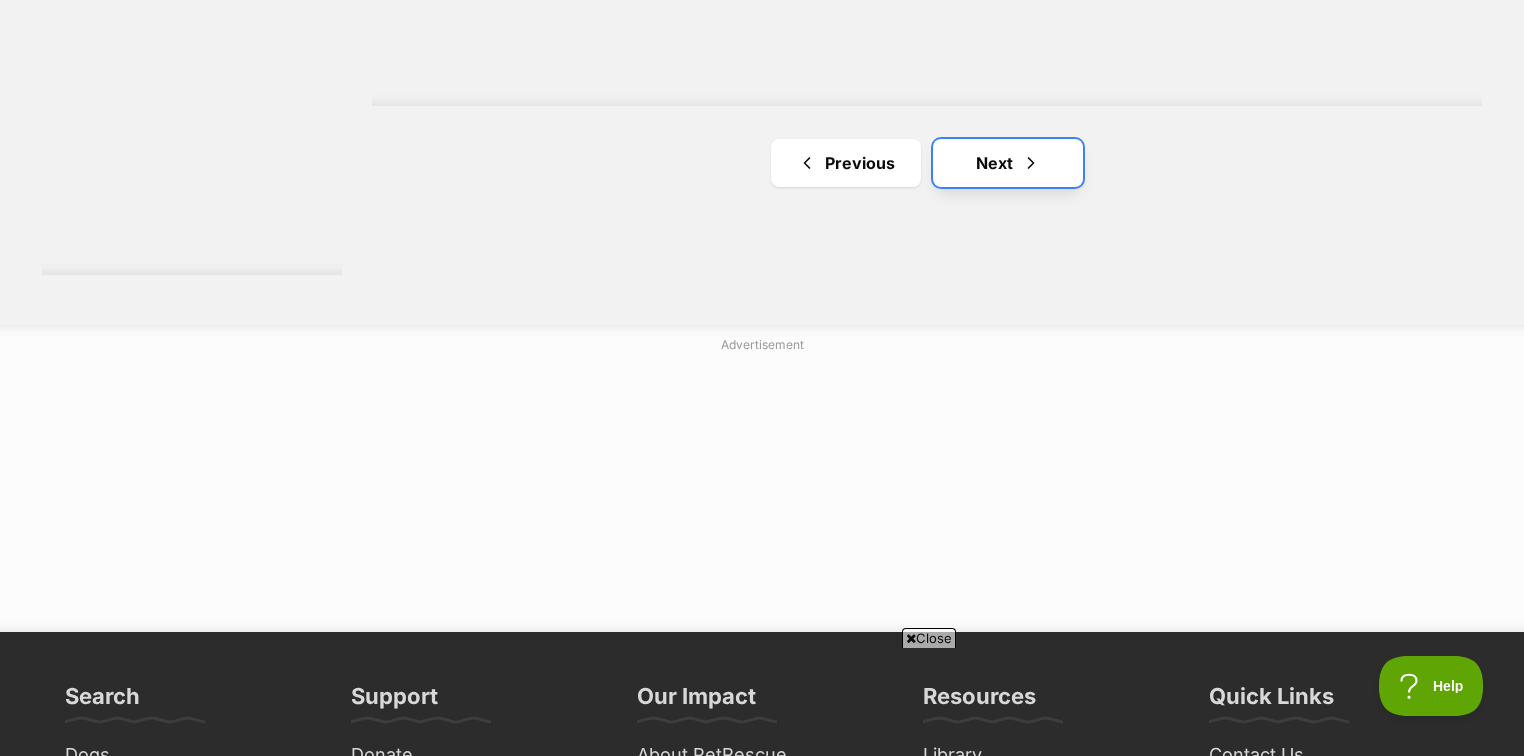 click on "Next" at bounding box center [1008, 163] 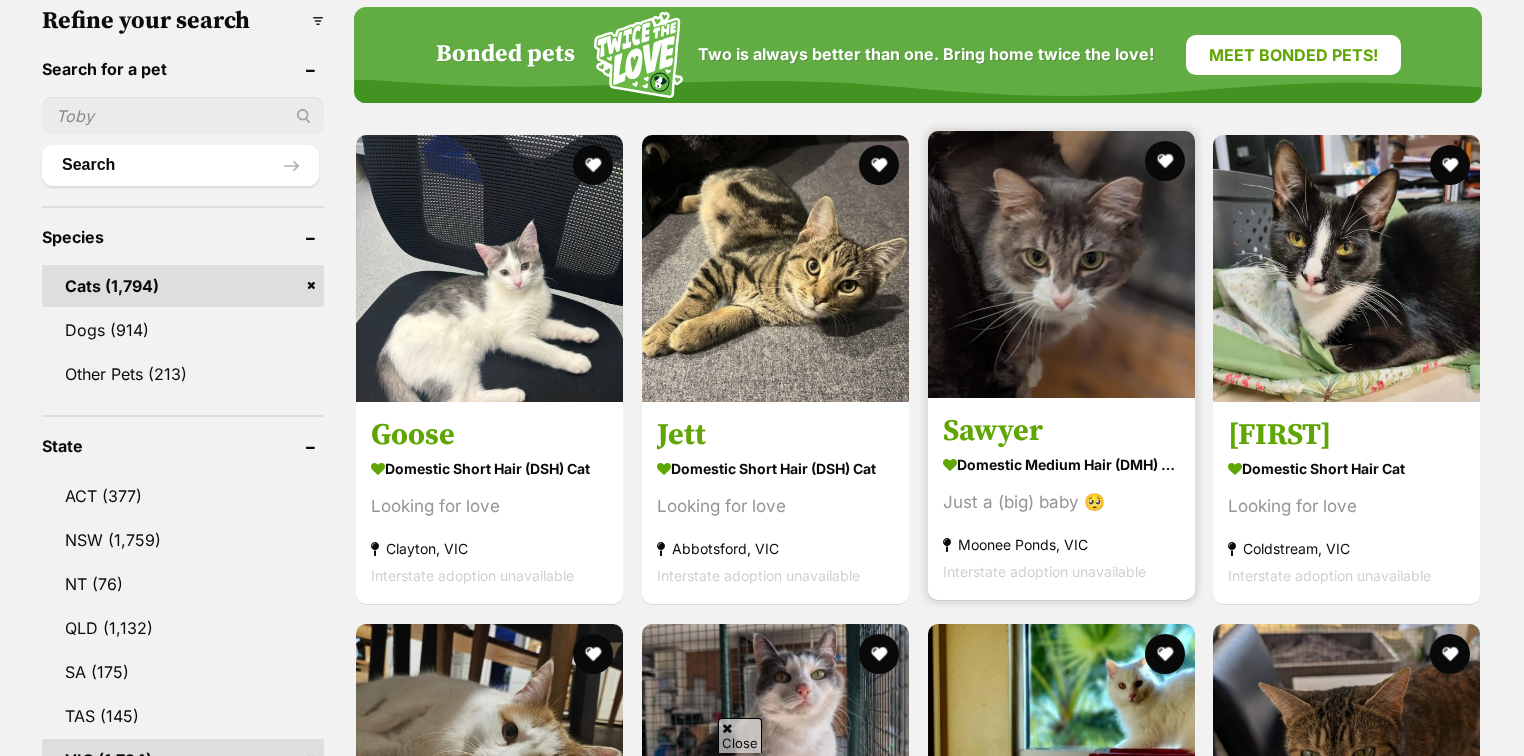 scroll, scrollTop: 0, scrollLeft: 0, axis: both 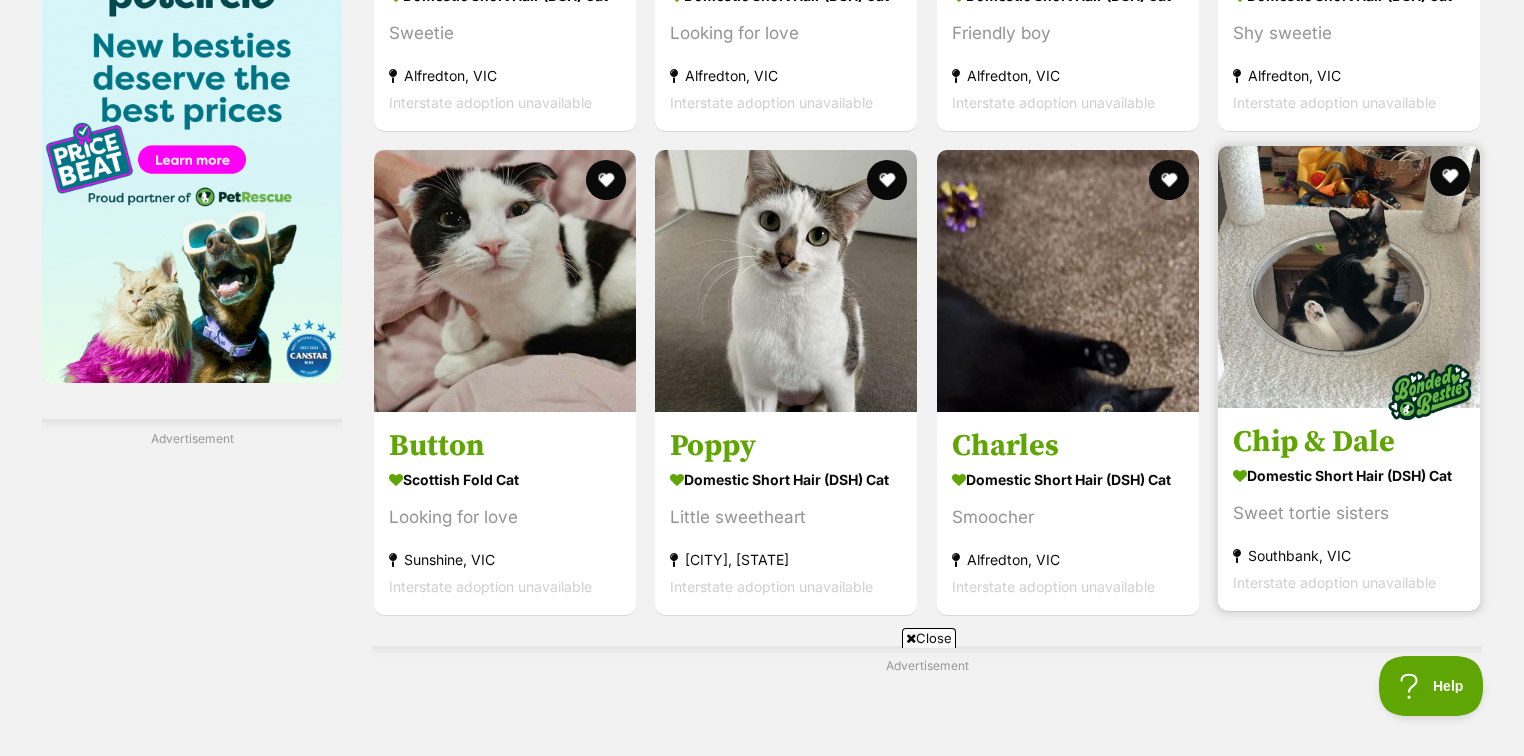 click at bounding box center (1349, 277) 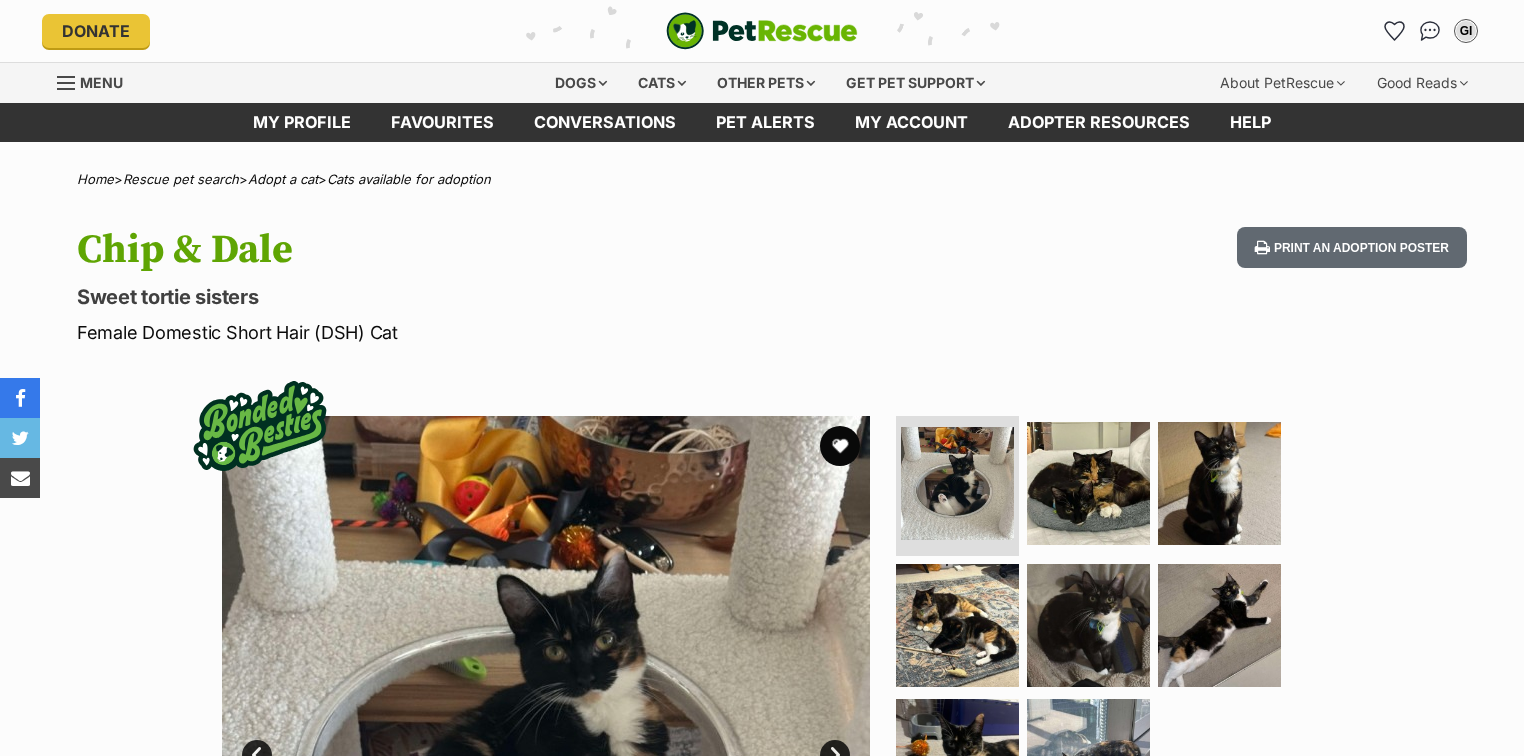 scroll, scrollTop: 0, scrollLeft: 0, axis: both 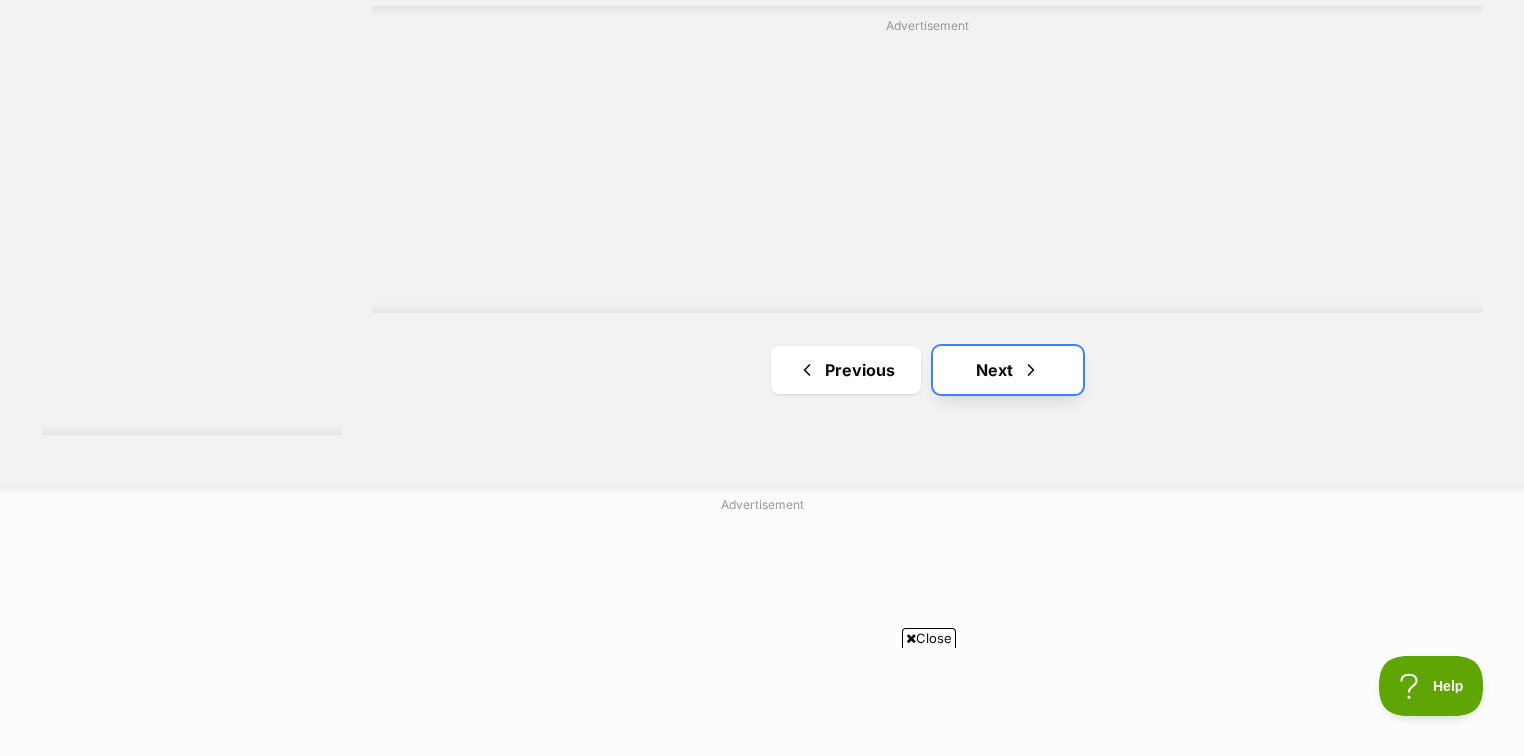 click on "Next" at bounding box center (1008, 370) 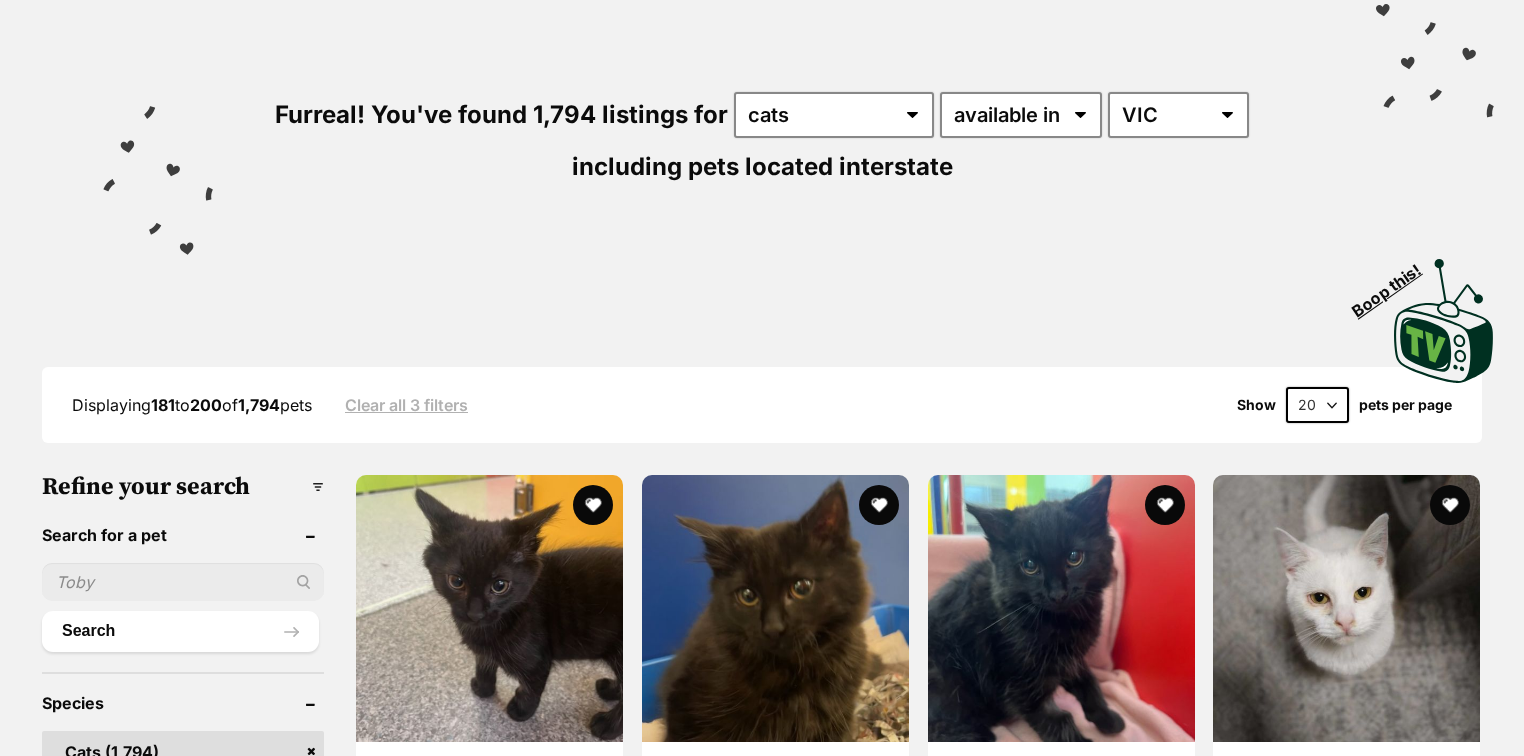 scroll, scrollTop: 400, scrollLeft: 0, axis: vertical 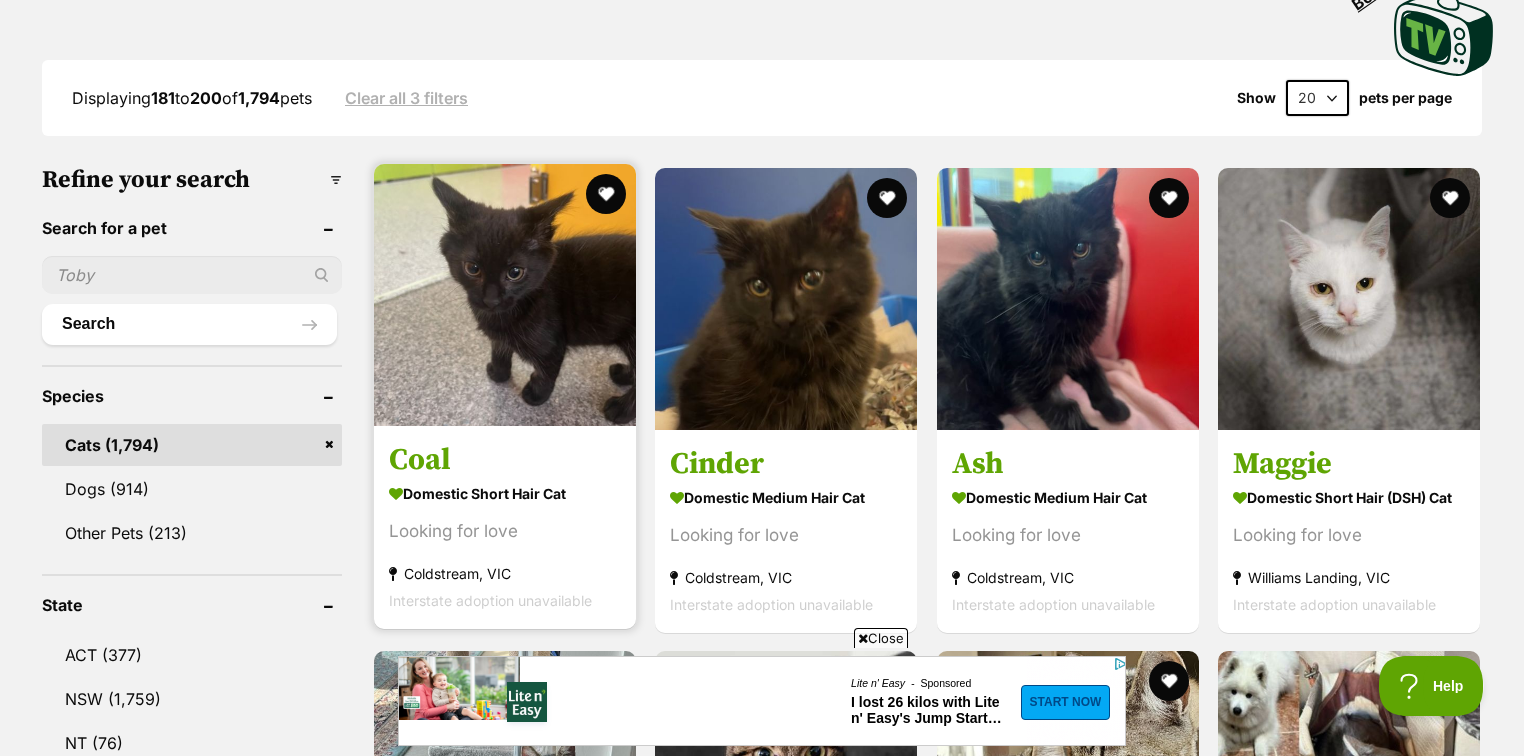 click at bounding box center (505, 295) 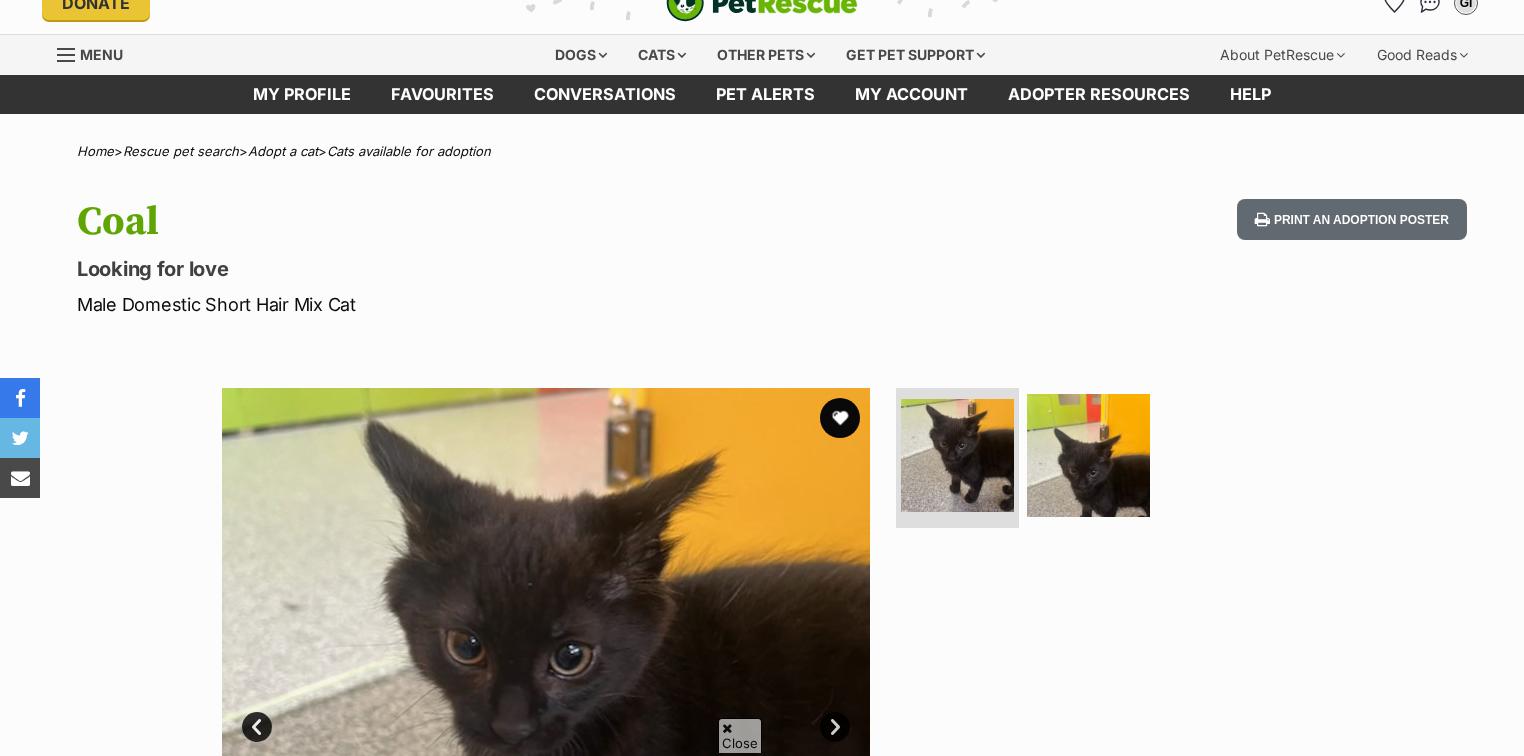 scroll, scrollTop: 320, scrollLeft: 0, axis: vertical 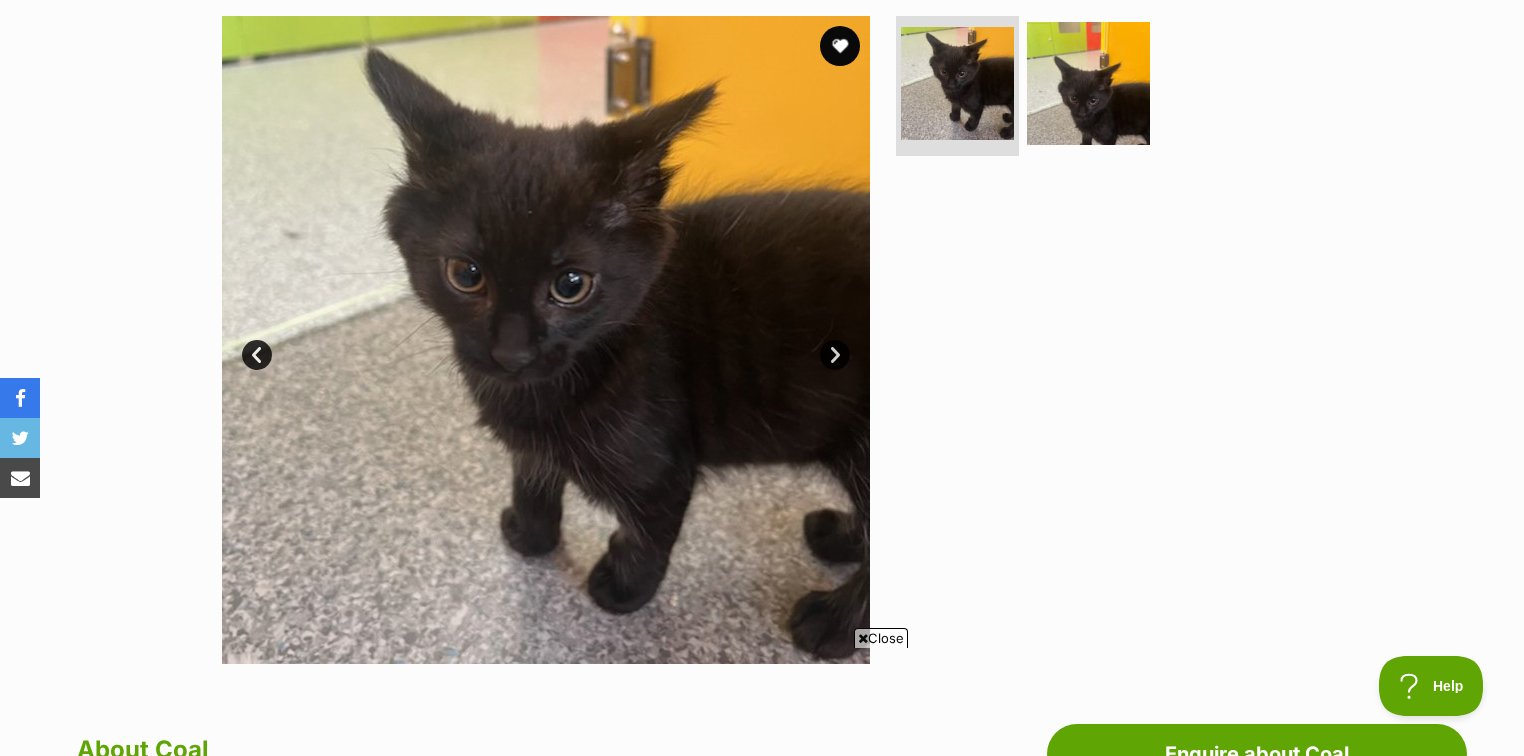 click on "Next" at bounding box center [835, 355] 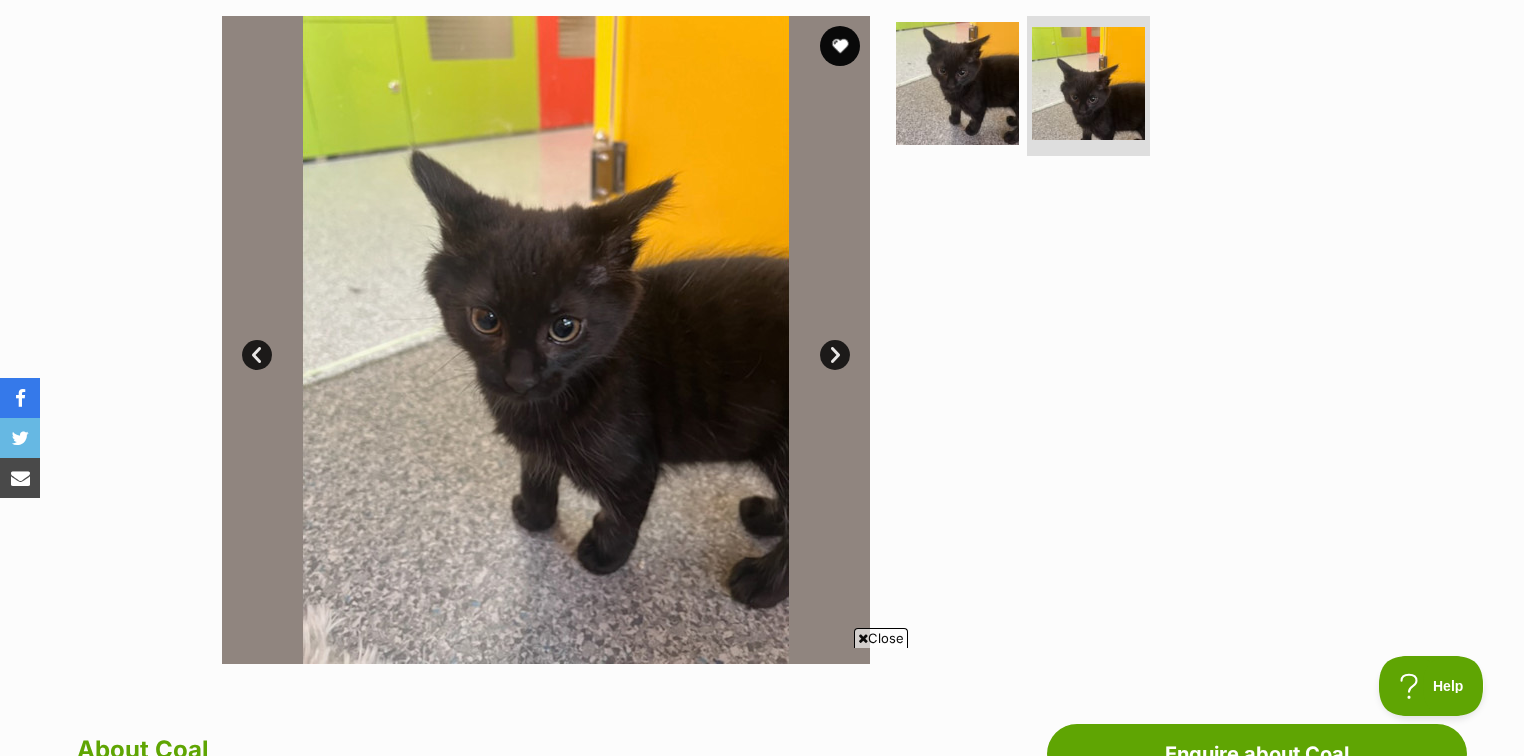 click on "Next" at bounding box center (835, 355) 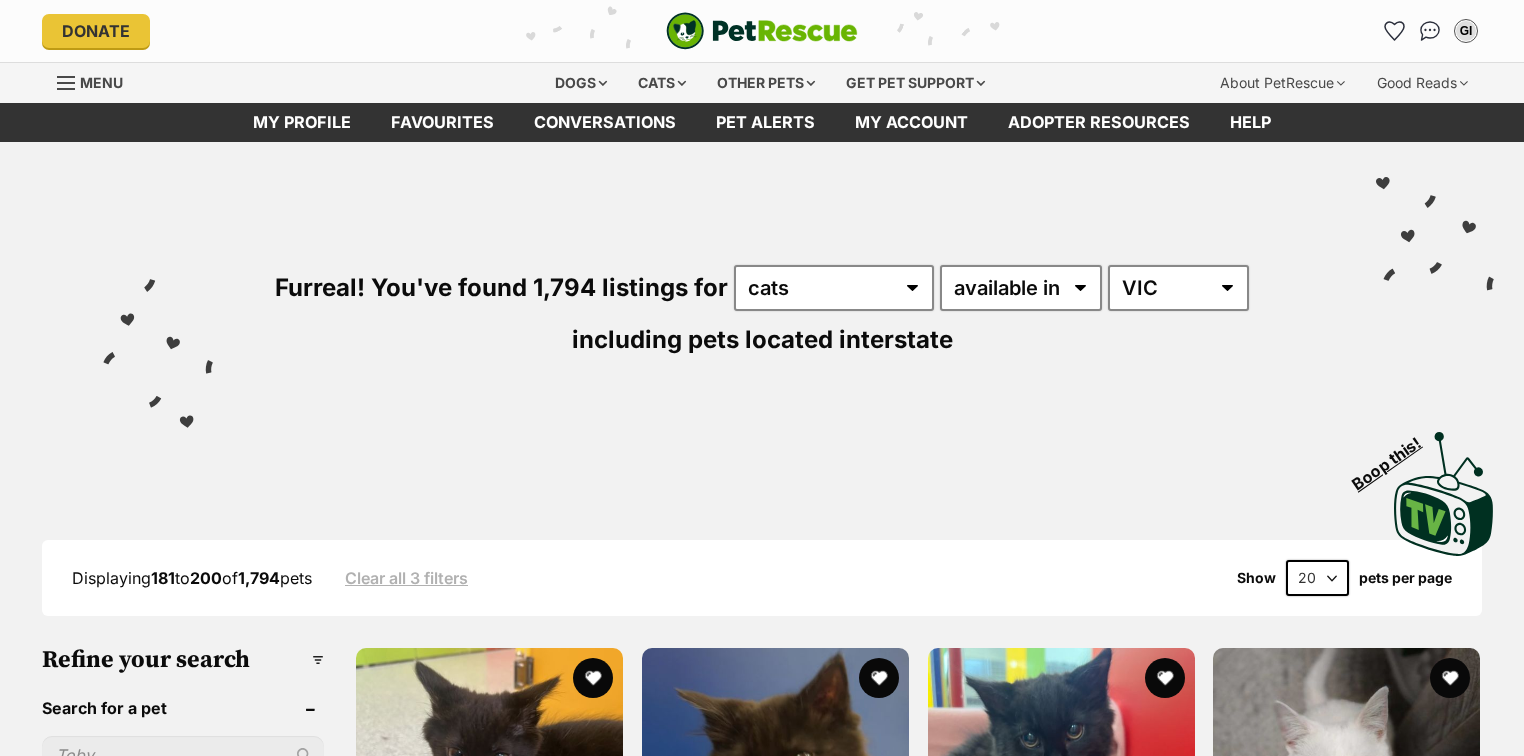 scroll, scrollTop: 468, scrollLeft: 0, axis: vertical 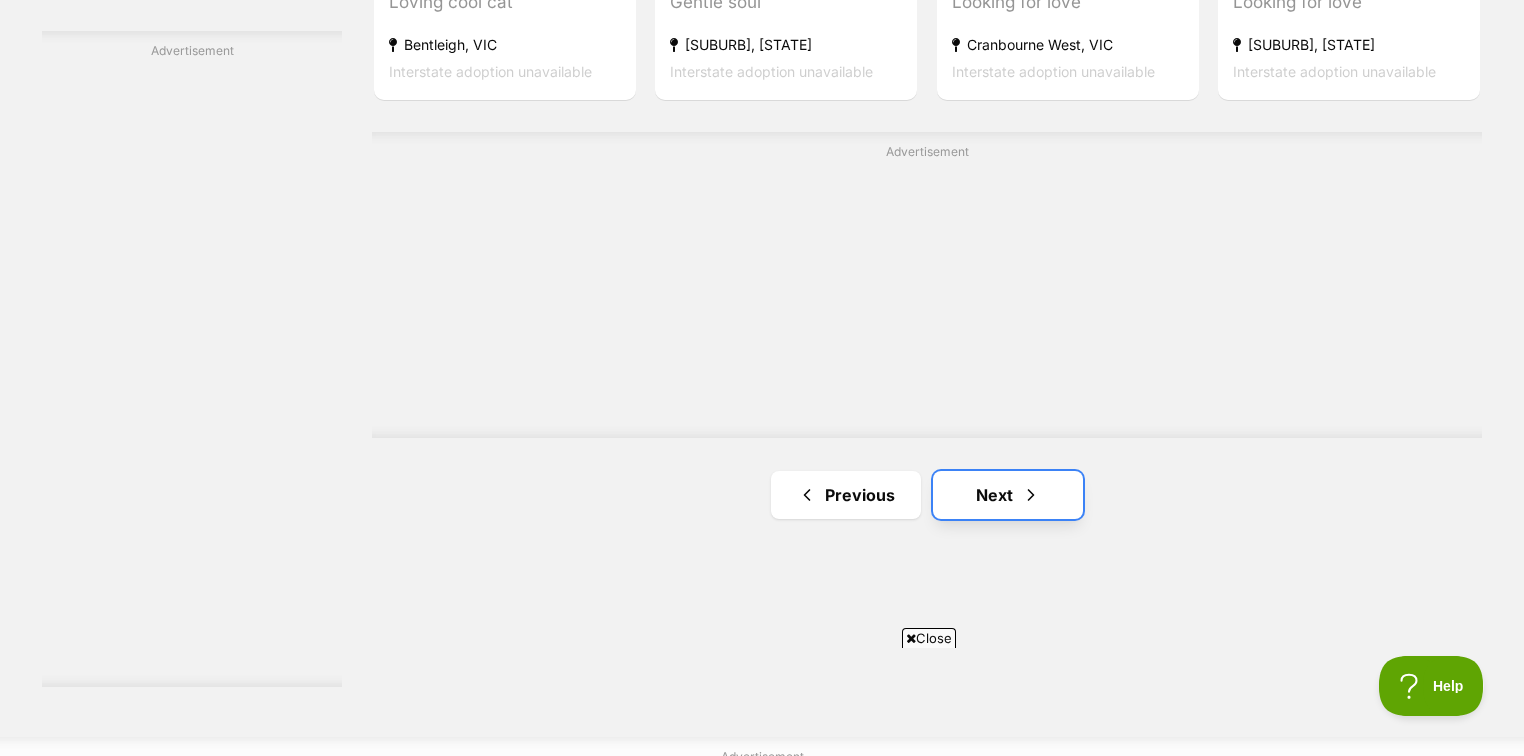 click on "Next" at bounding box center (1008, 495) 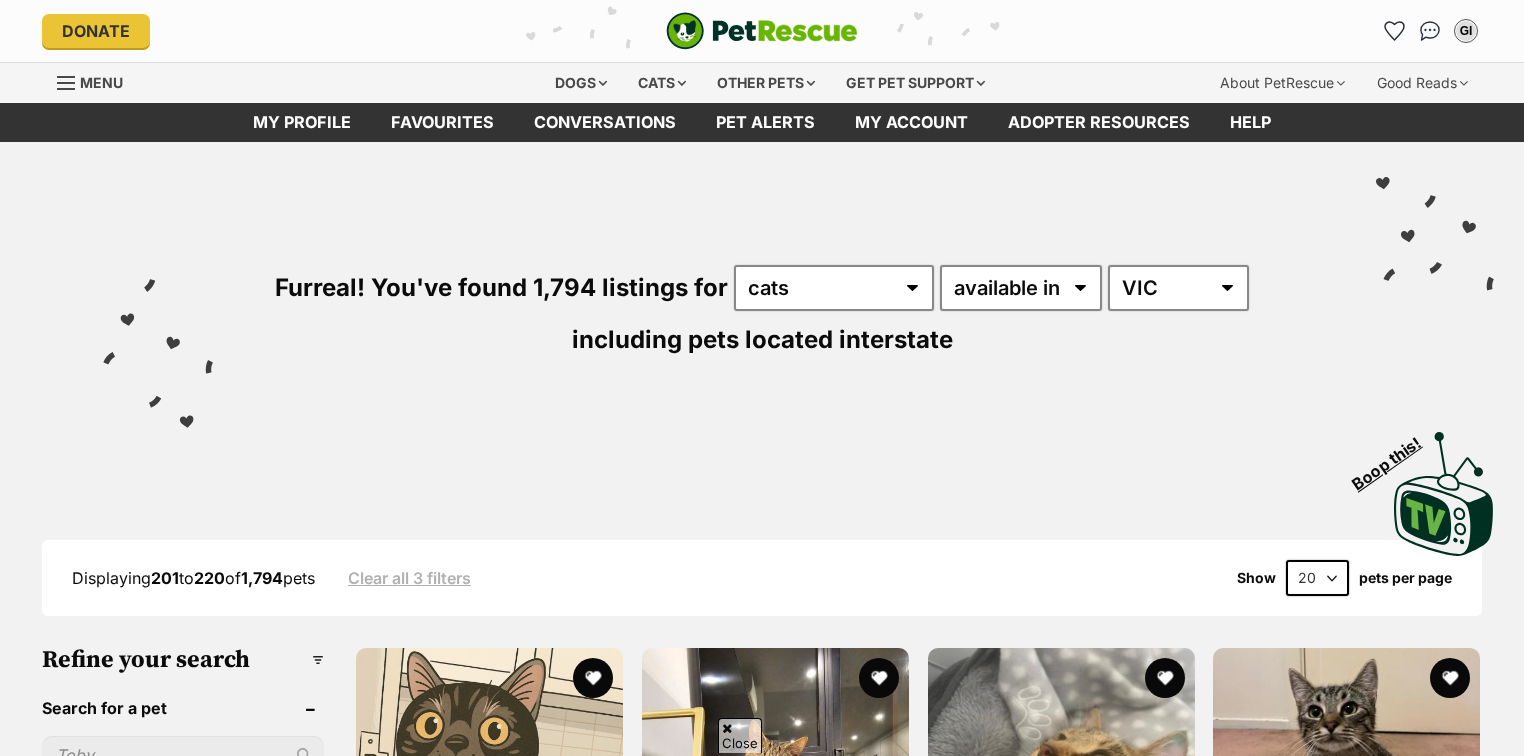 scroll, scrollTop: 320, scrollLeft: 0, axis: vertical 